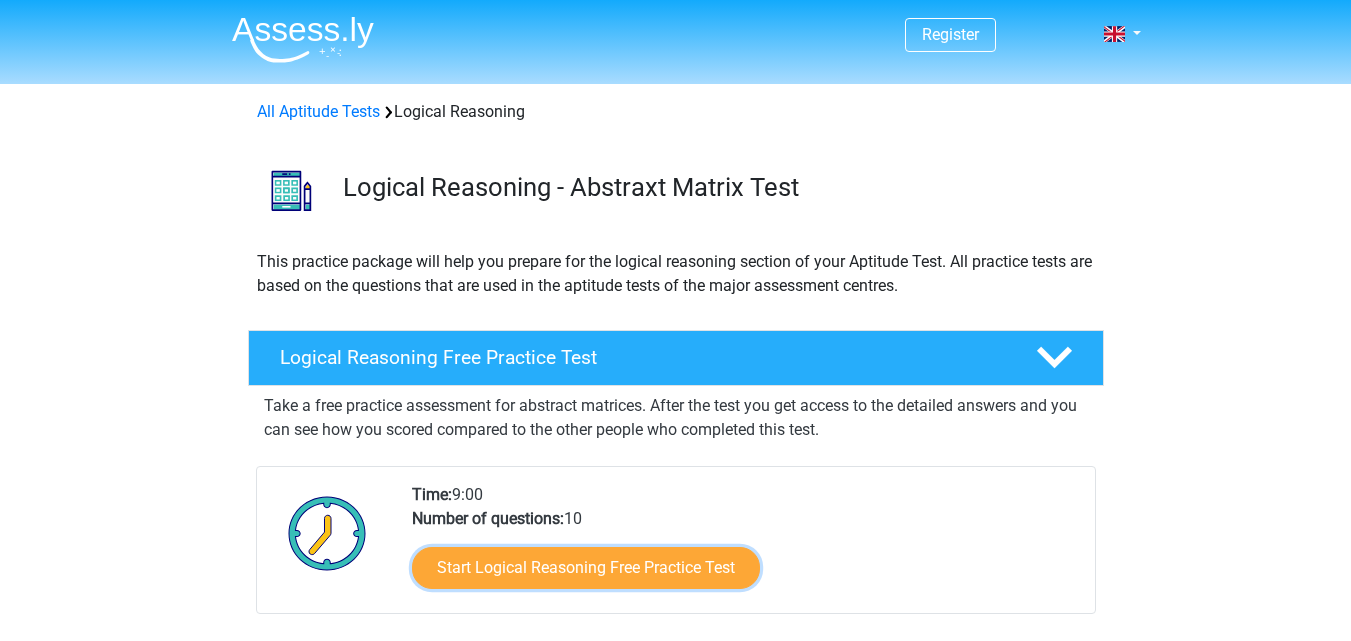scroll, scrollTop: 259, scrollLeft: 0, axis: vertical 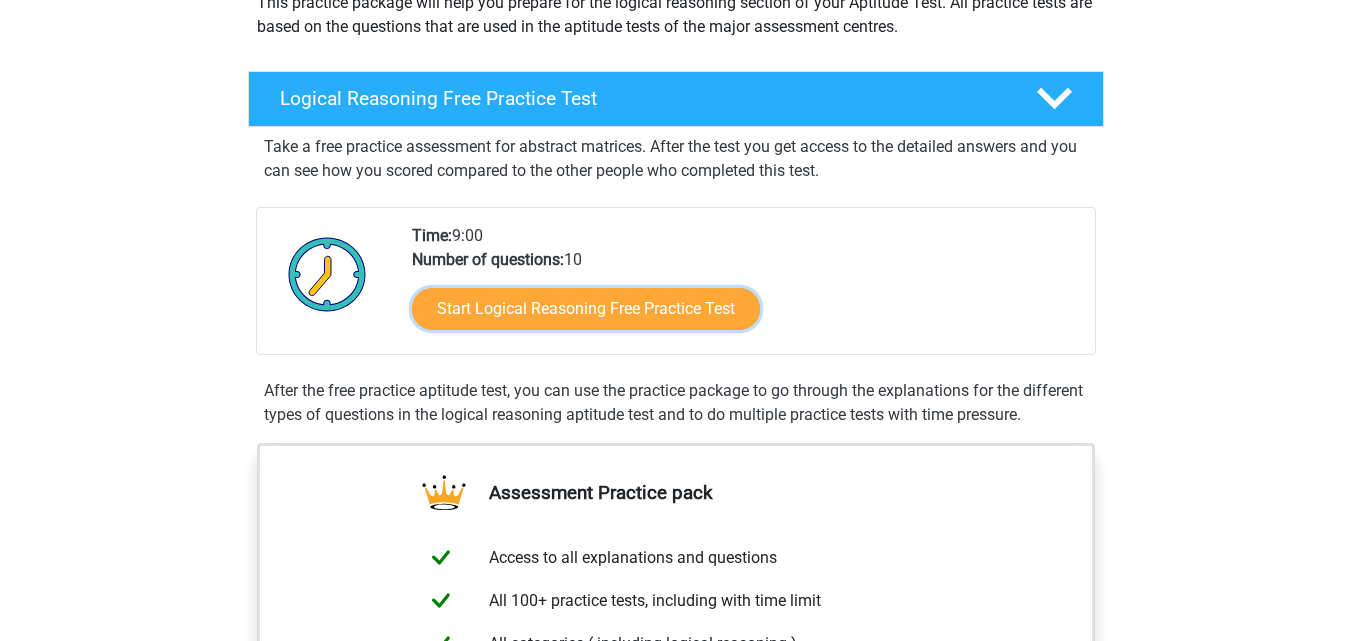 click on "Start Logical Reasoning
Free Practice Test" at bounding box center [586, 309] 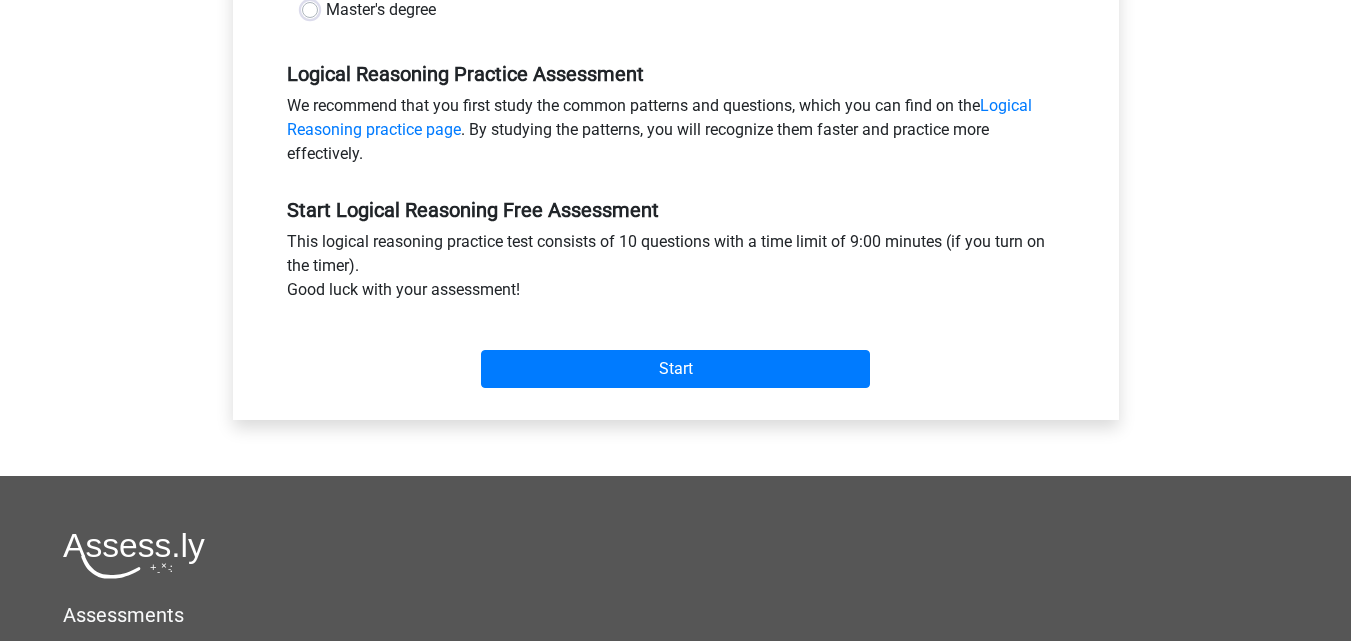 scroll, scrollTop: 640, scrollLeft: 0, axis: vertical 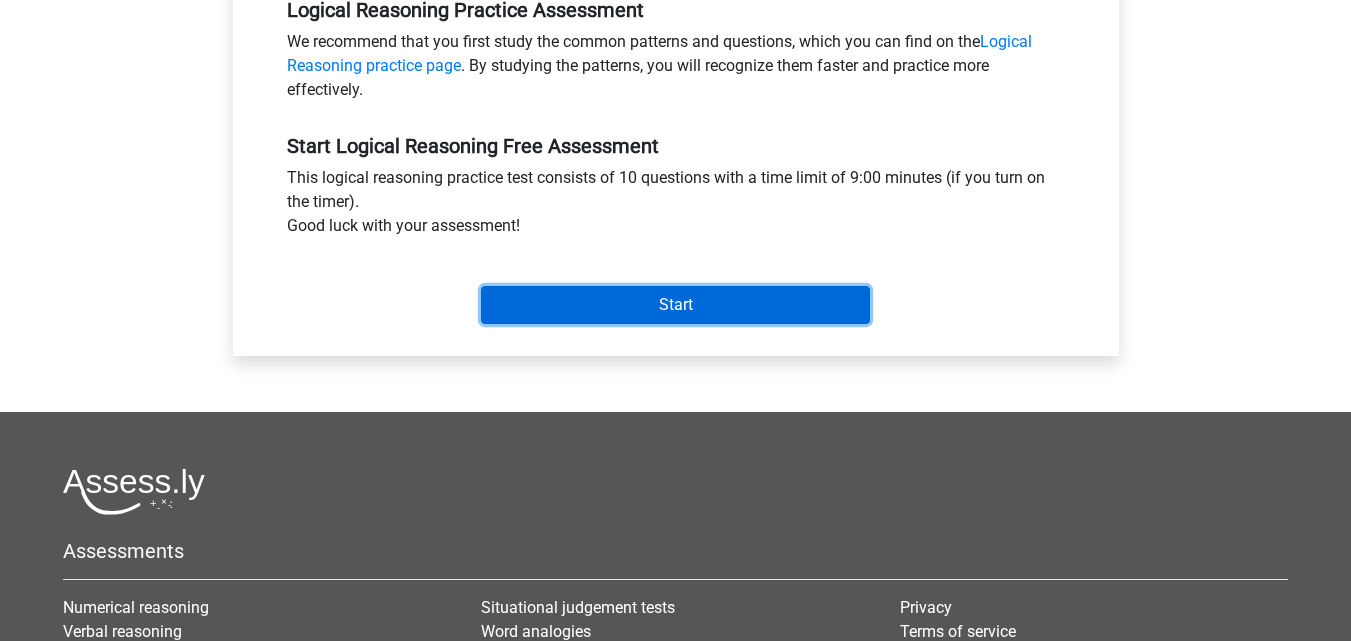 click on "Start" at bounding box center [675, 305] 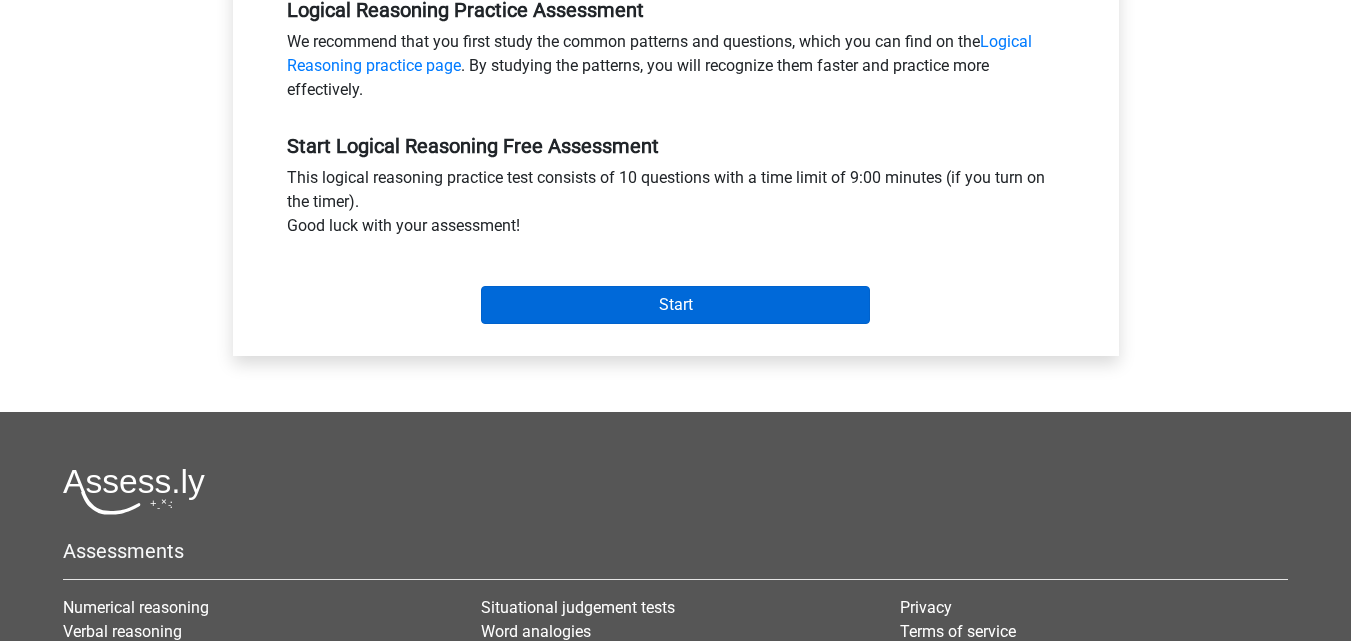 scroll, scrollTop: 502, scrollLeft: 0, axis: vertical 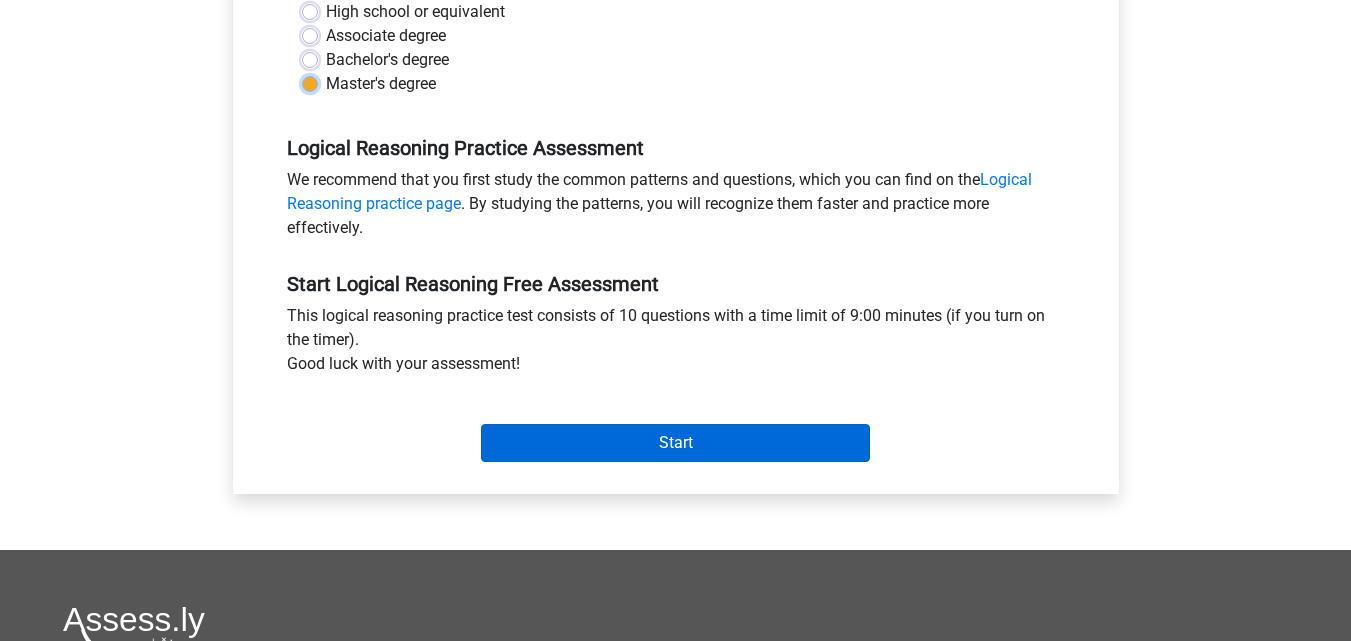 click on "Master's degree" at bounding box center (310, 82) 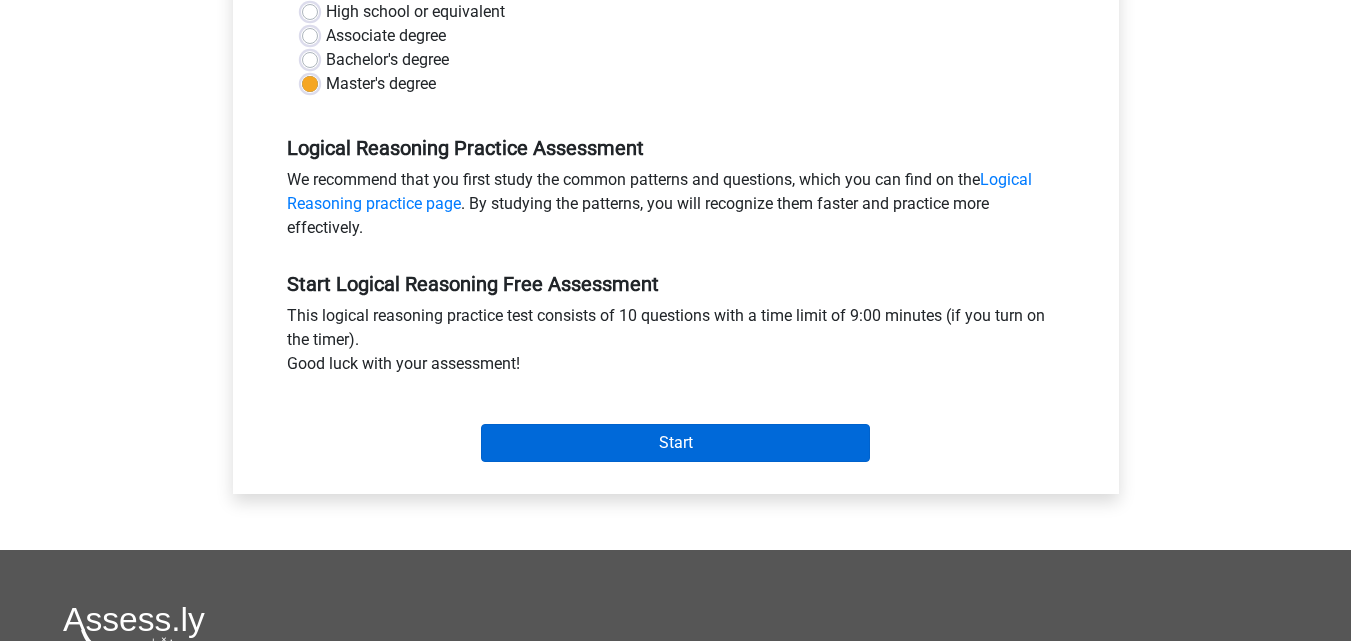click on "Bachelor's degree" at bounding box center [310, 58] 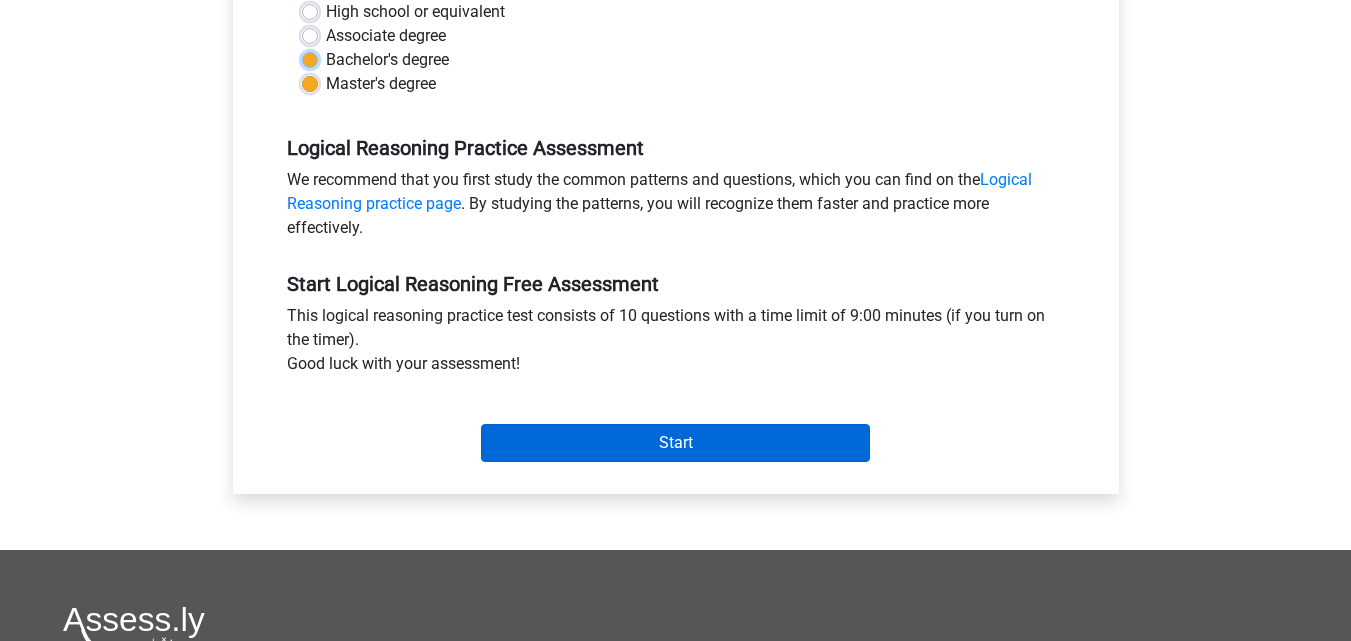 radio on "true" 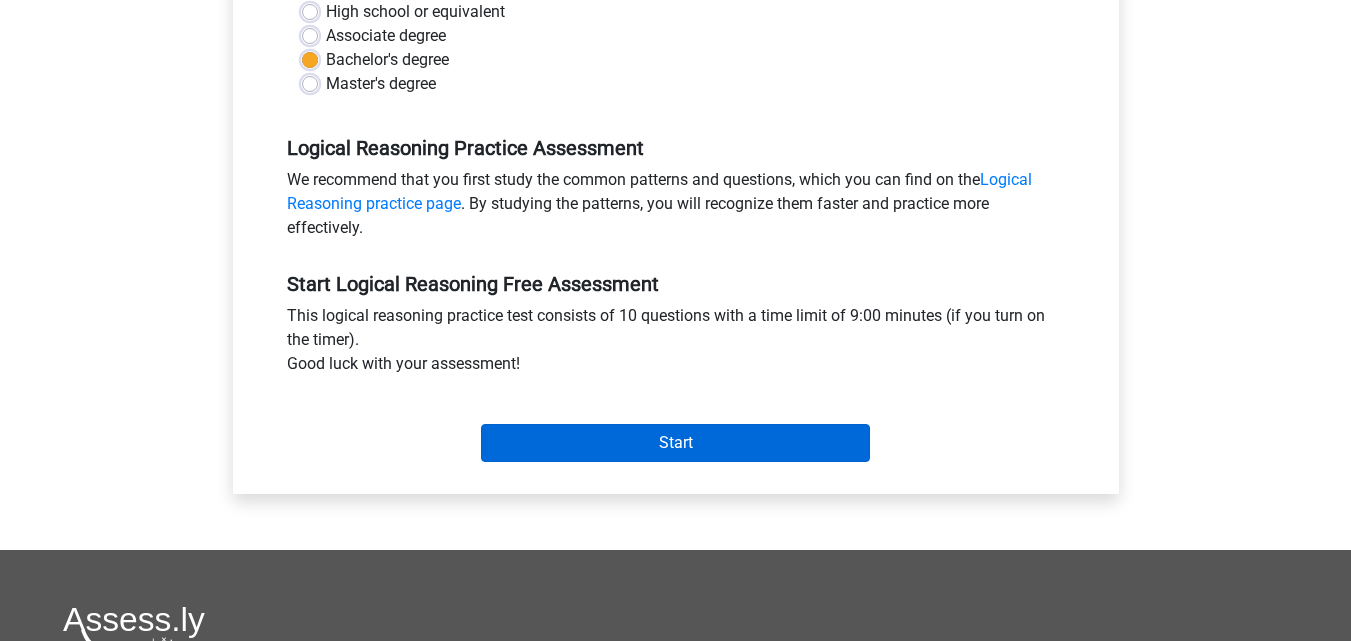 click on "Associate degree" at bounding box center [310, 34] 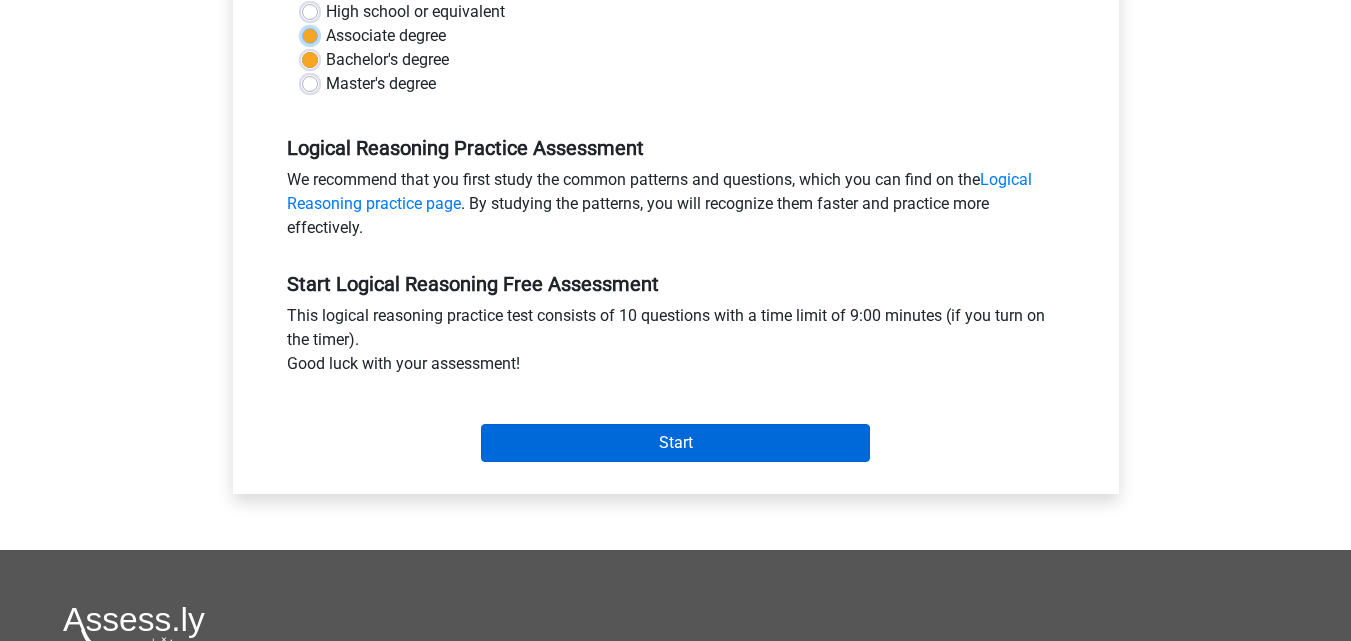 radio on "true" 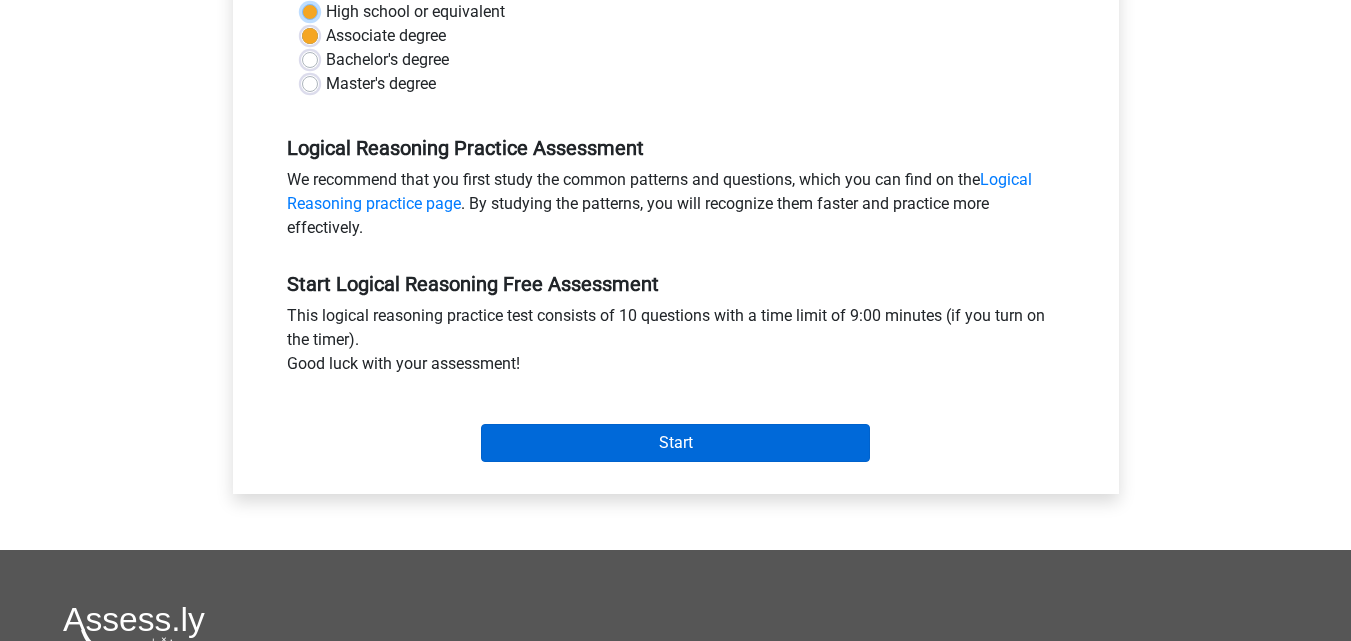 click on "High school or equivalent" at bounding box center (310, 10) 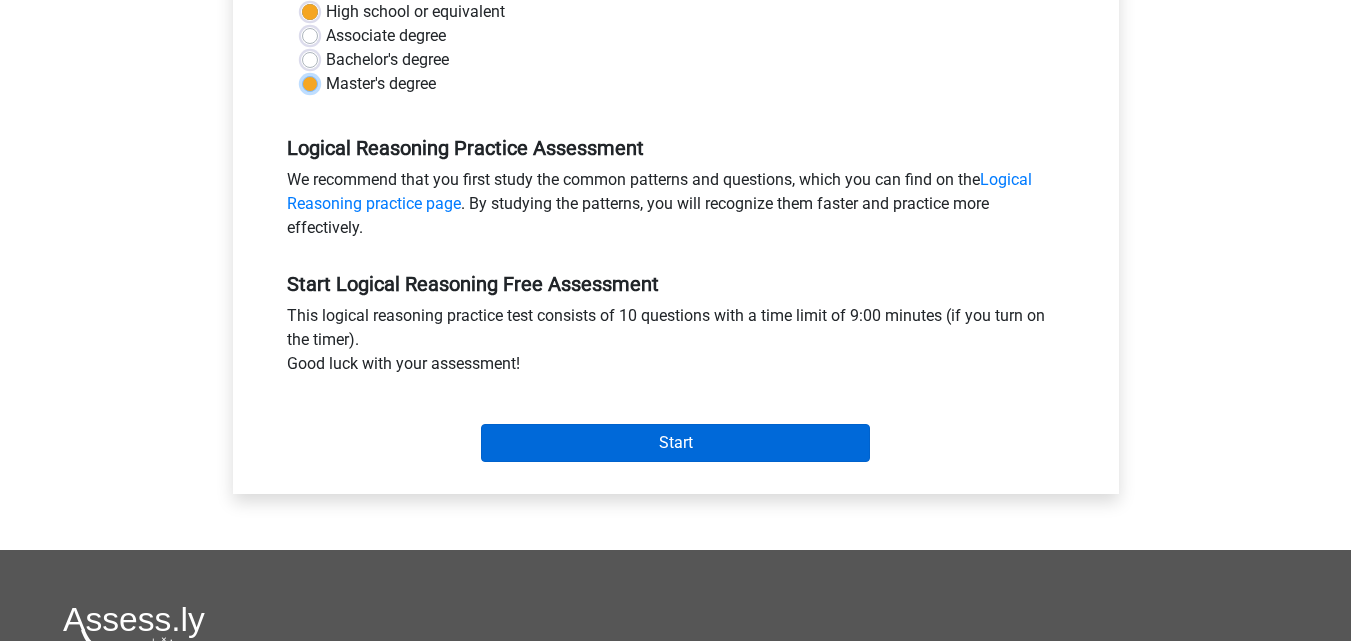 click on "Master's degree" at bounding box center (310, 82) 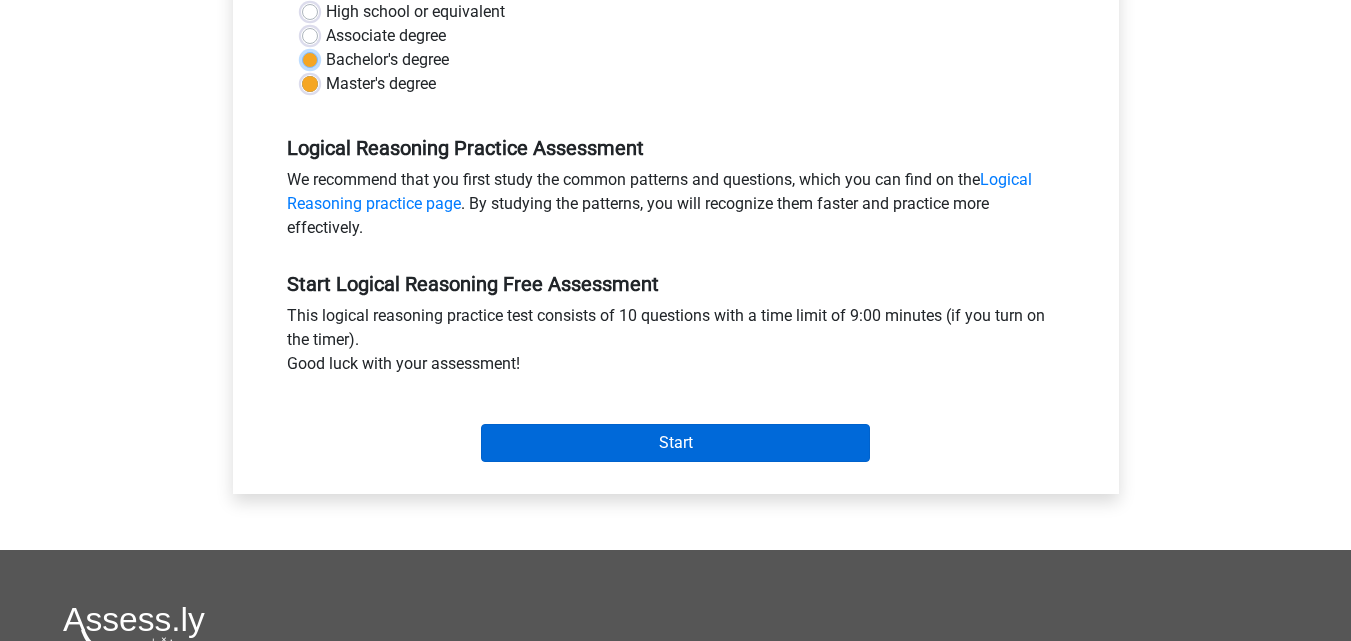 click on "Bachelor's degree" at bounding box center (310, 58) 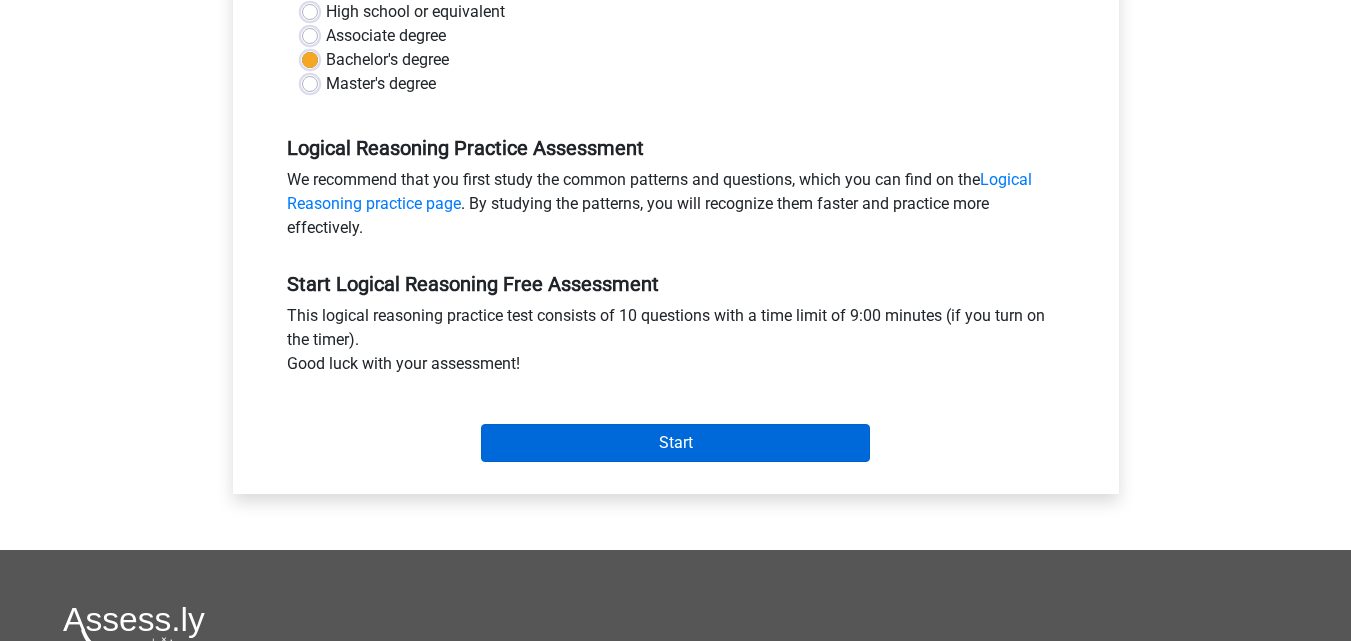 click on "Associate degree" at bounding box center [310, 34] 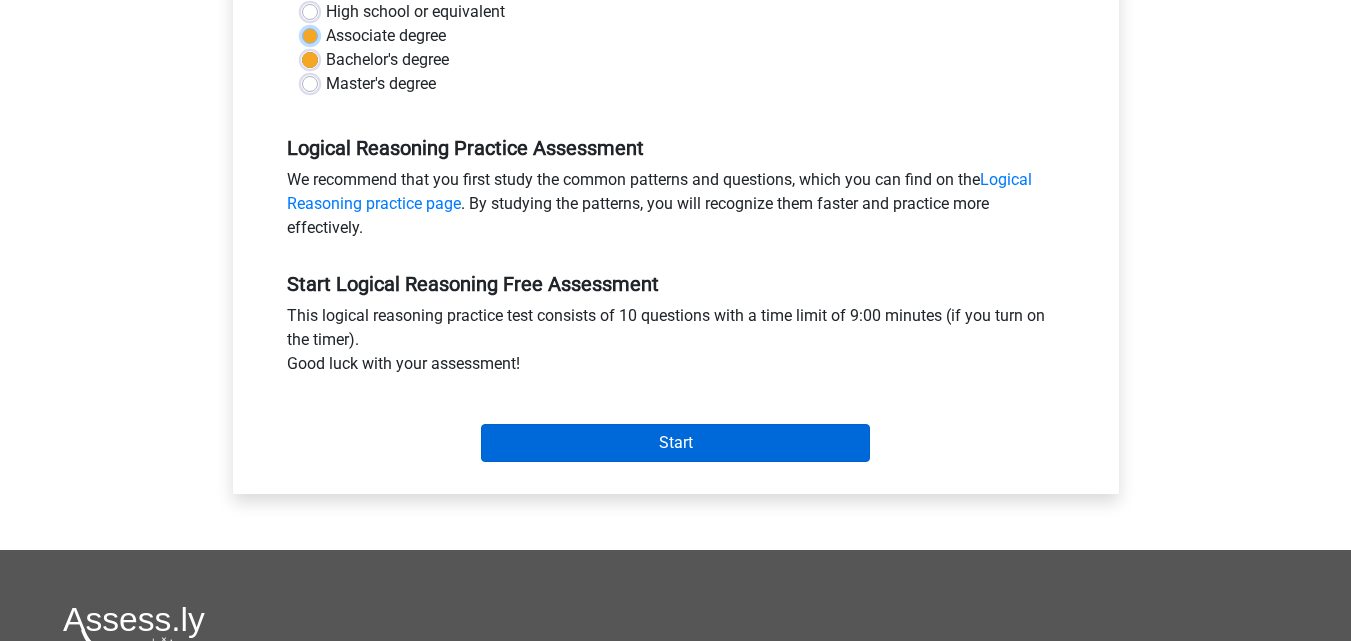 radio on "true" 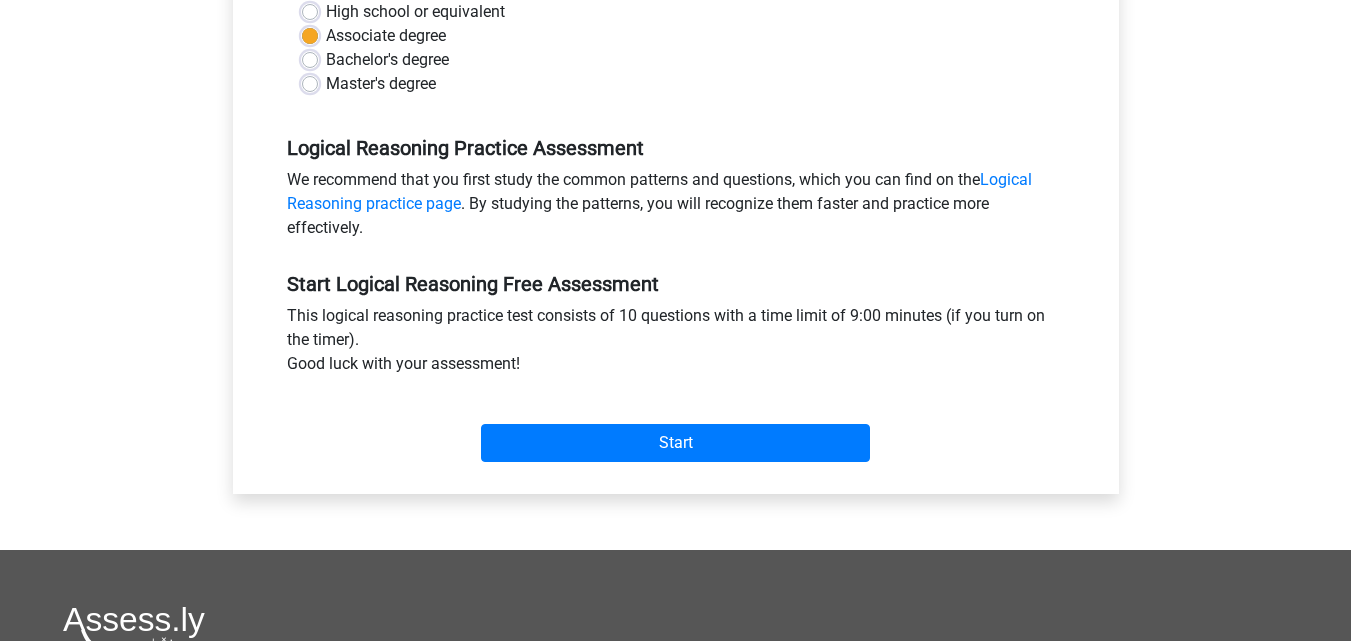 click on "Master's degree" at bounding box center [381, 84] 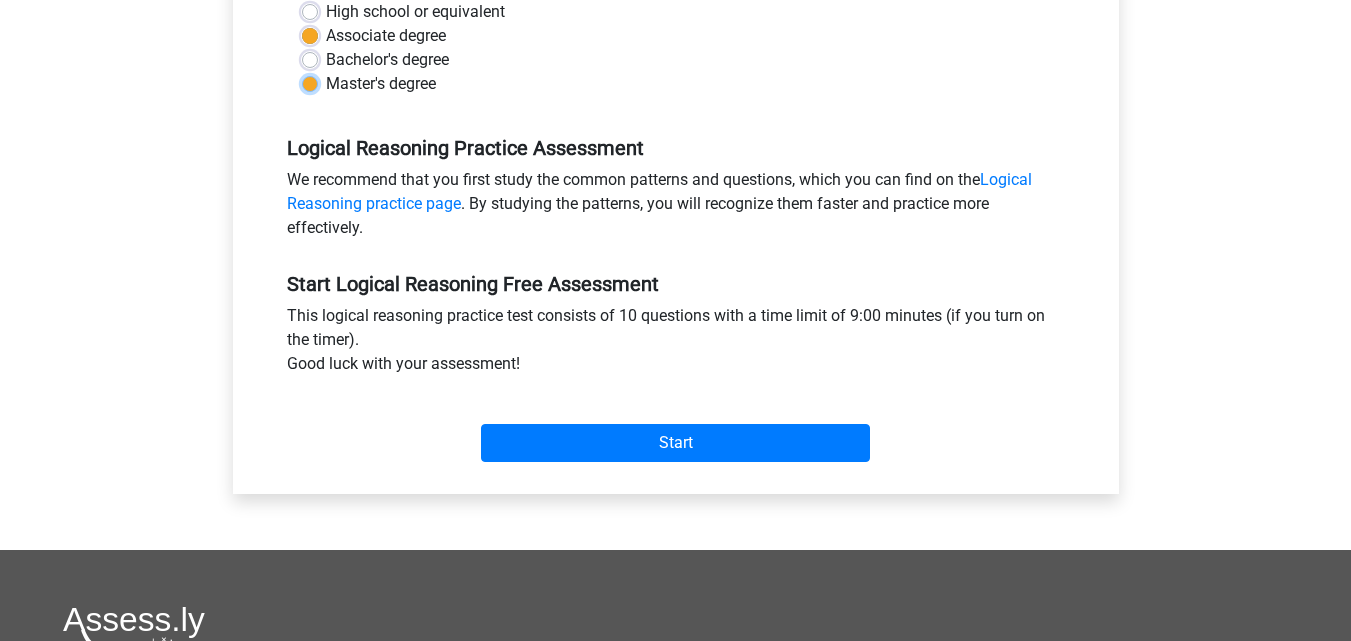 radio on "true" 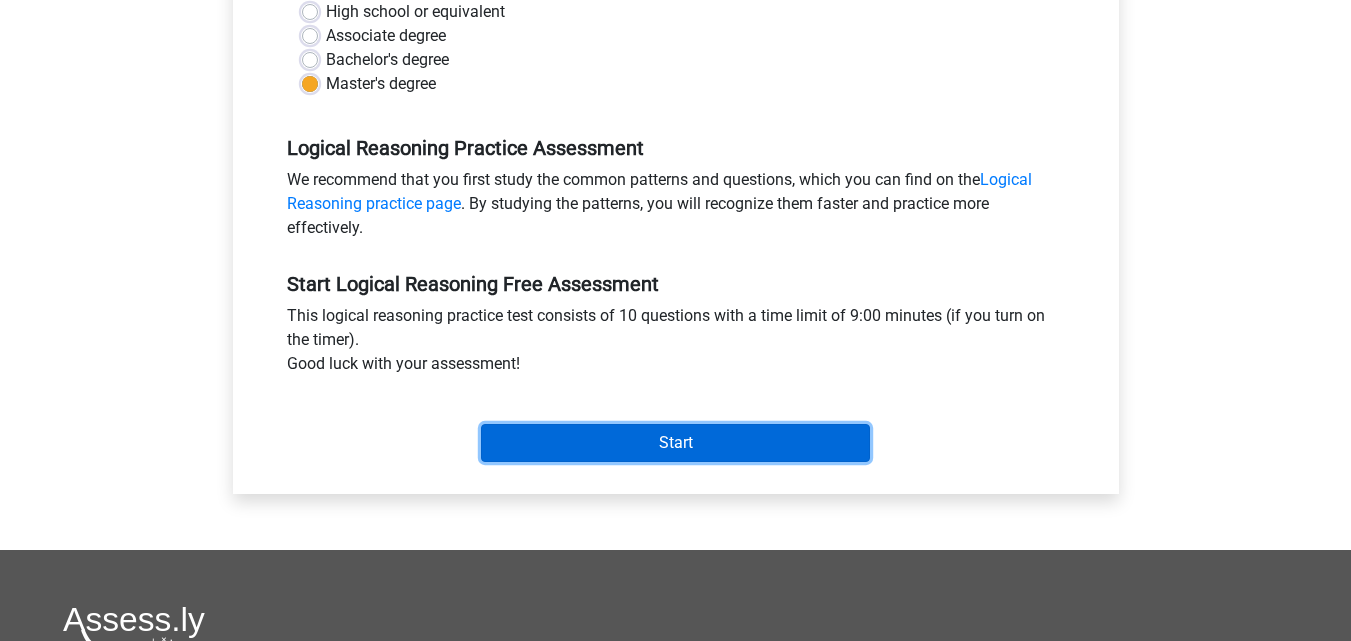 click on "Start" at bounding box center [675, 443] 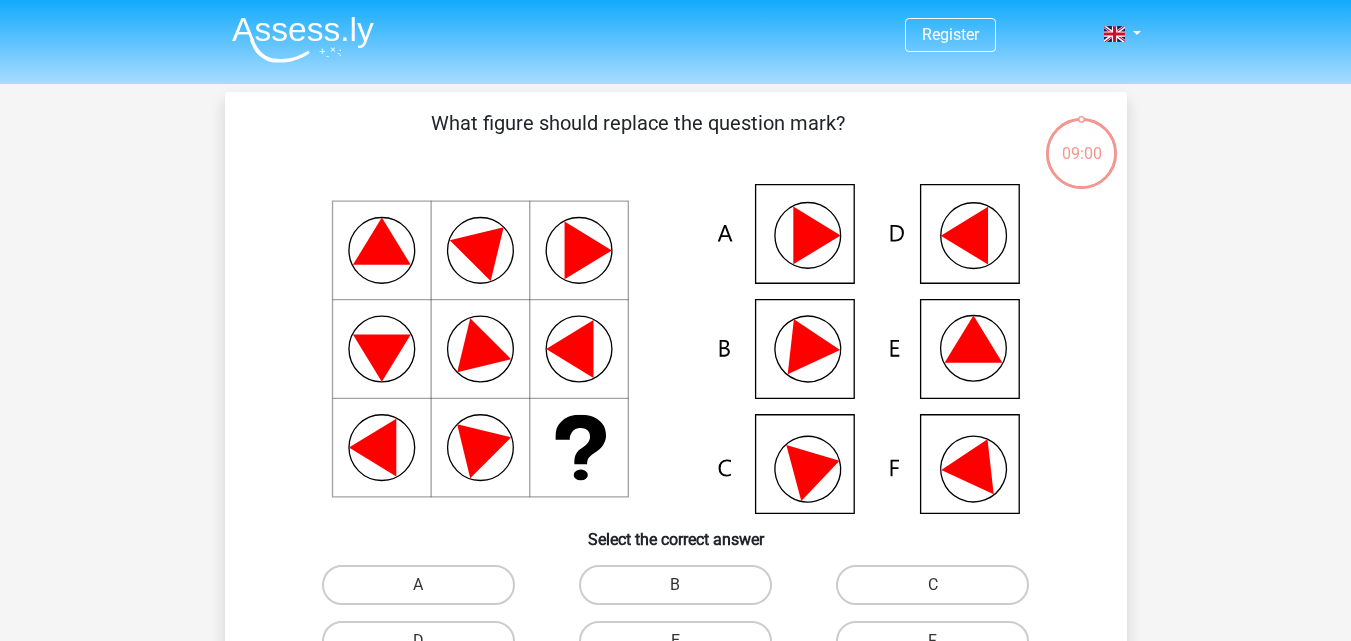 scroll, scrollTop: 0, scrollLeft: 0, axis: both 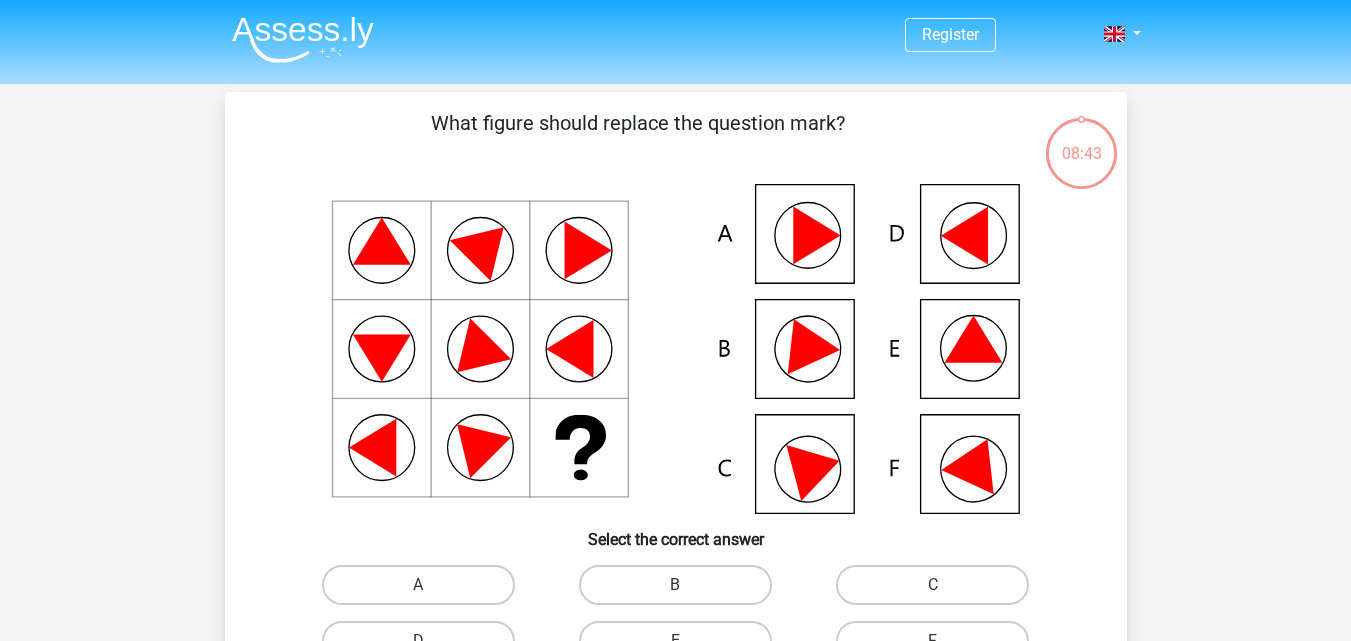 click 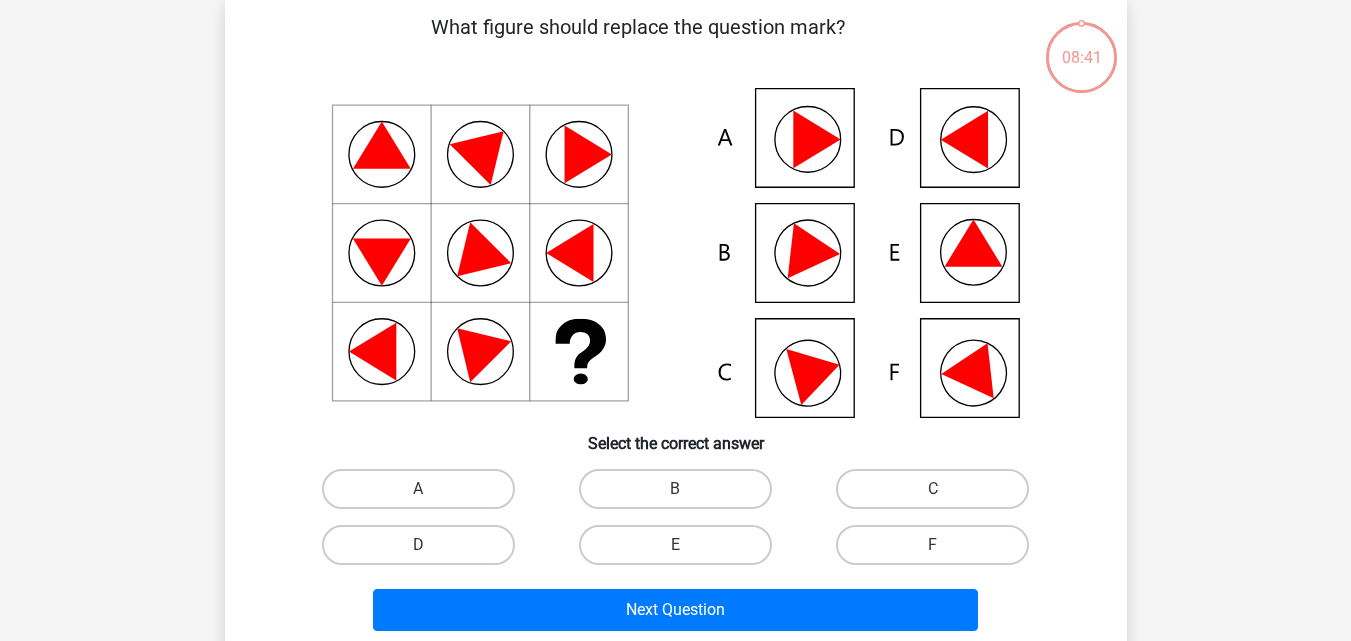 scroll, scrollTop: 120, scrollLeft: 0, axis: vertical 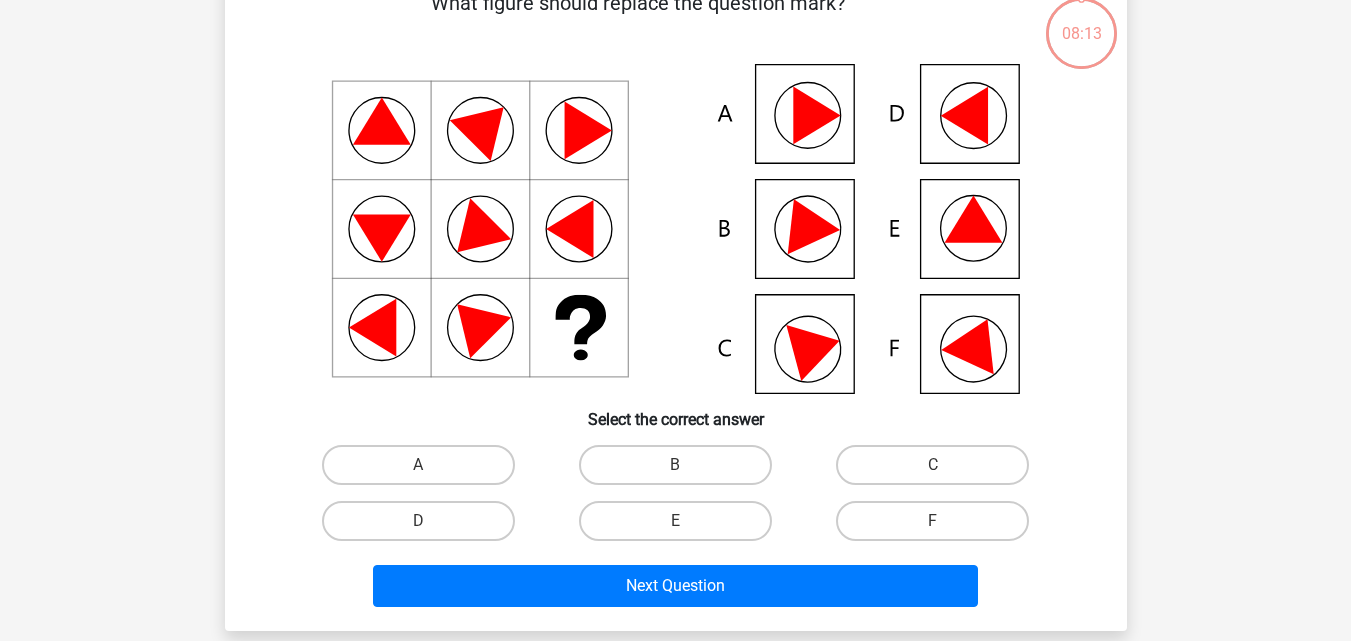 click 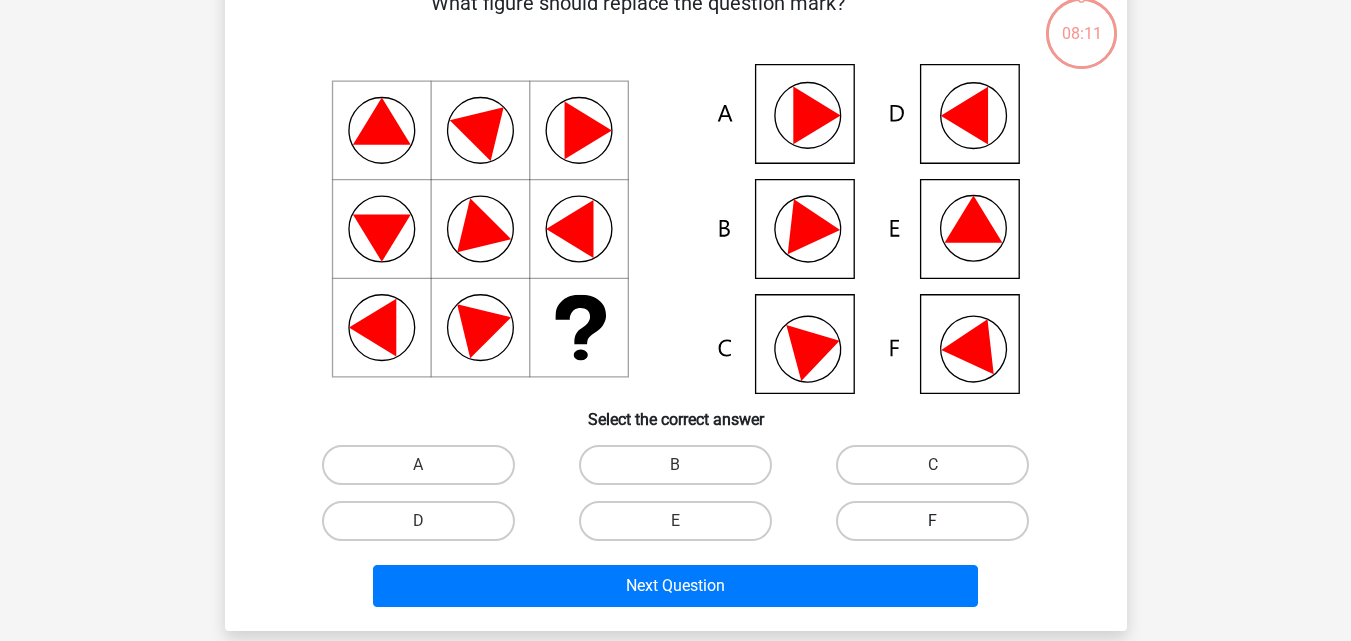 click on "F" at bounding box center (932, 521) 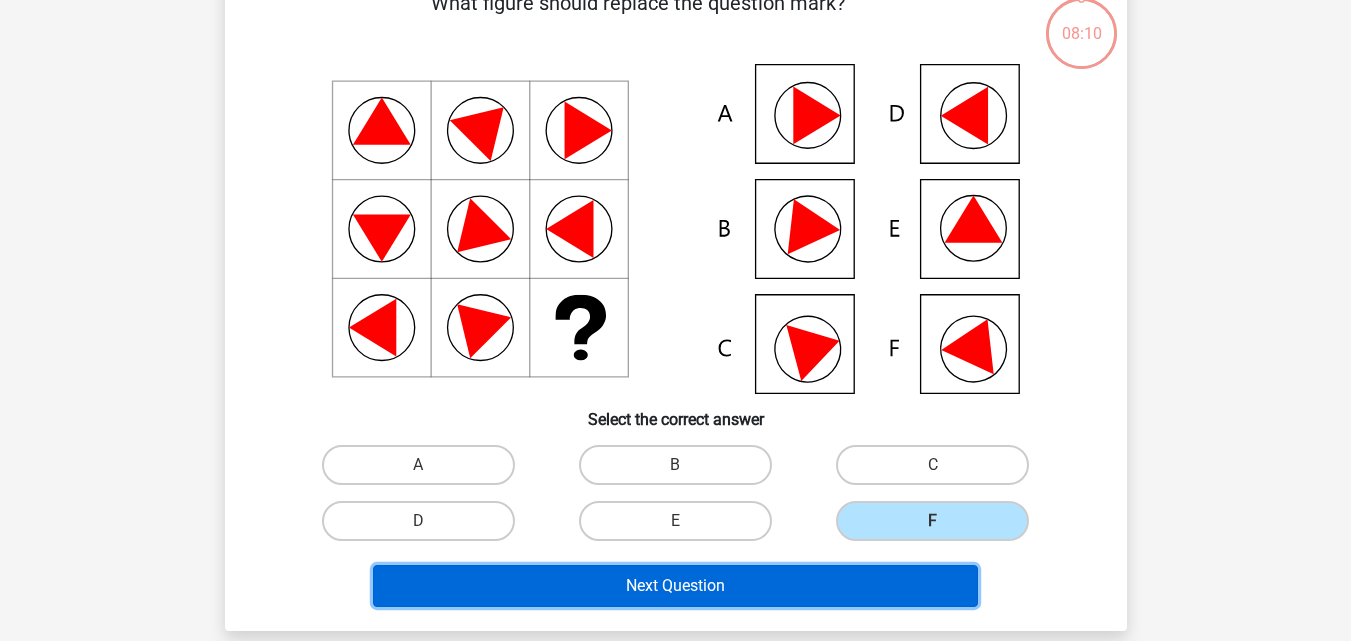 click on "Next Question" at bounding box center [675, 586] 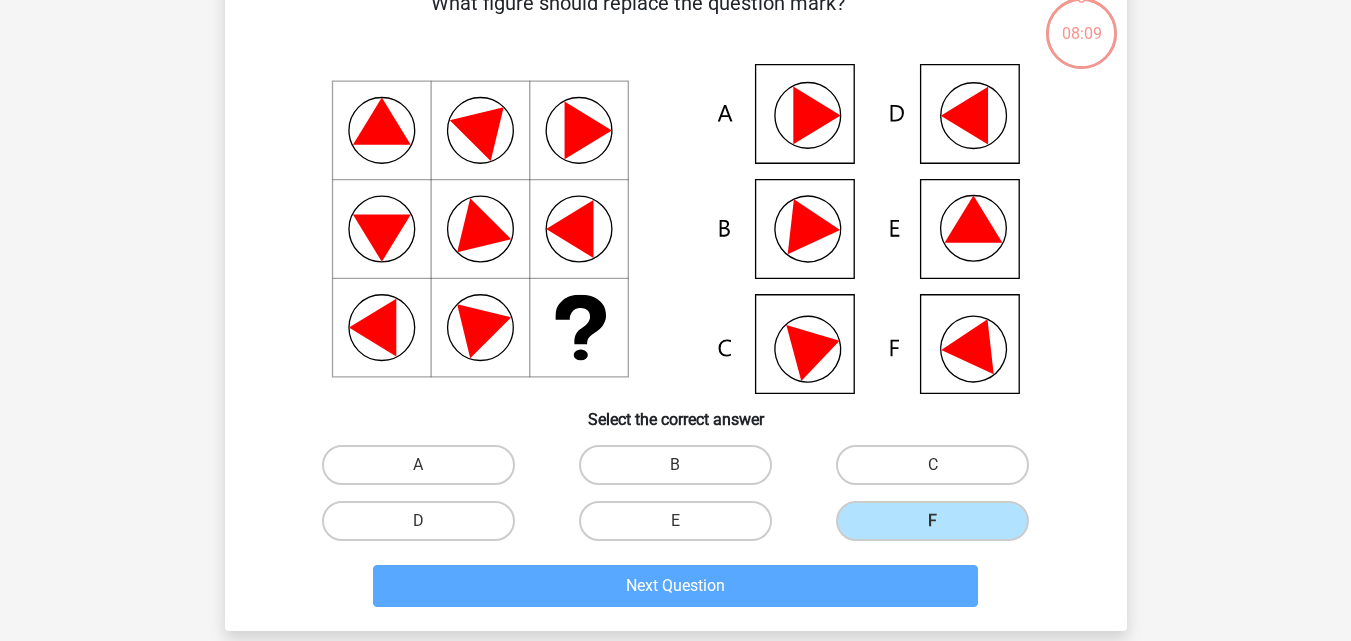 scroll, scrollTop: 92, scrollLeft: 0, axis: vertical 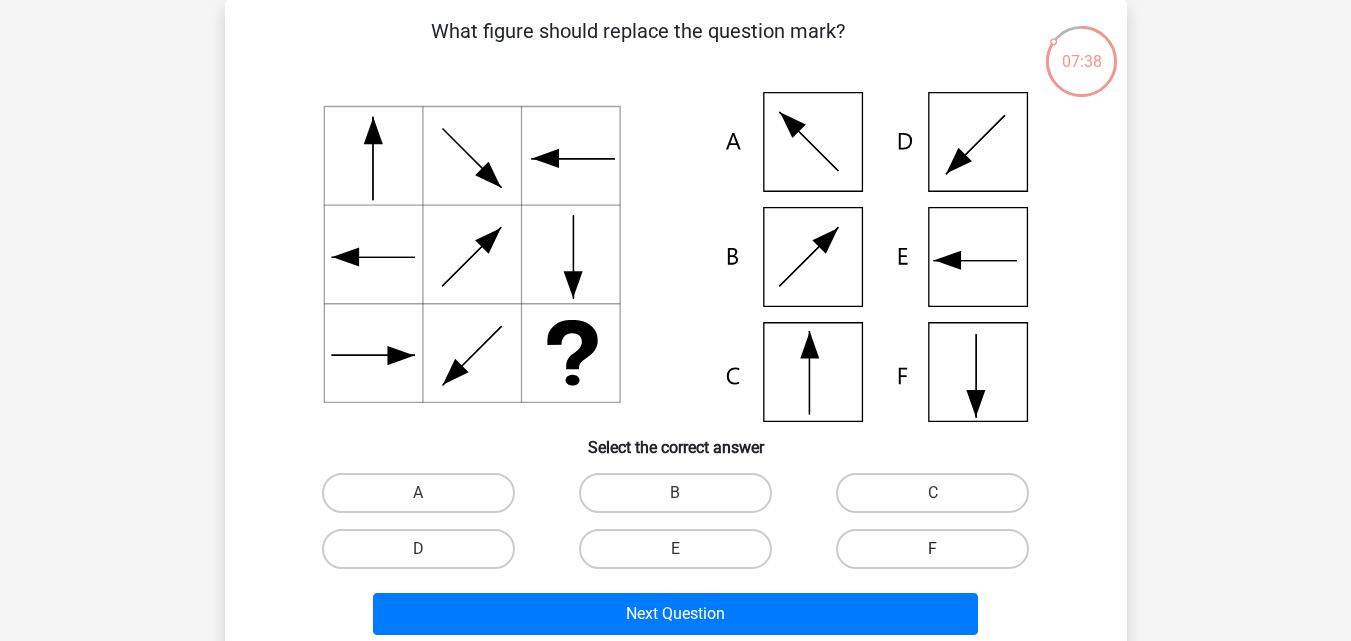 click on "F" at bounding box center (932, 549) 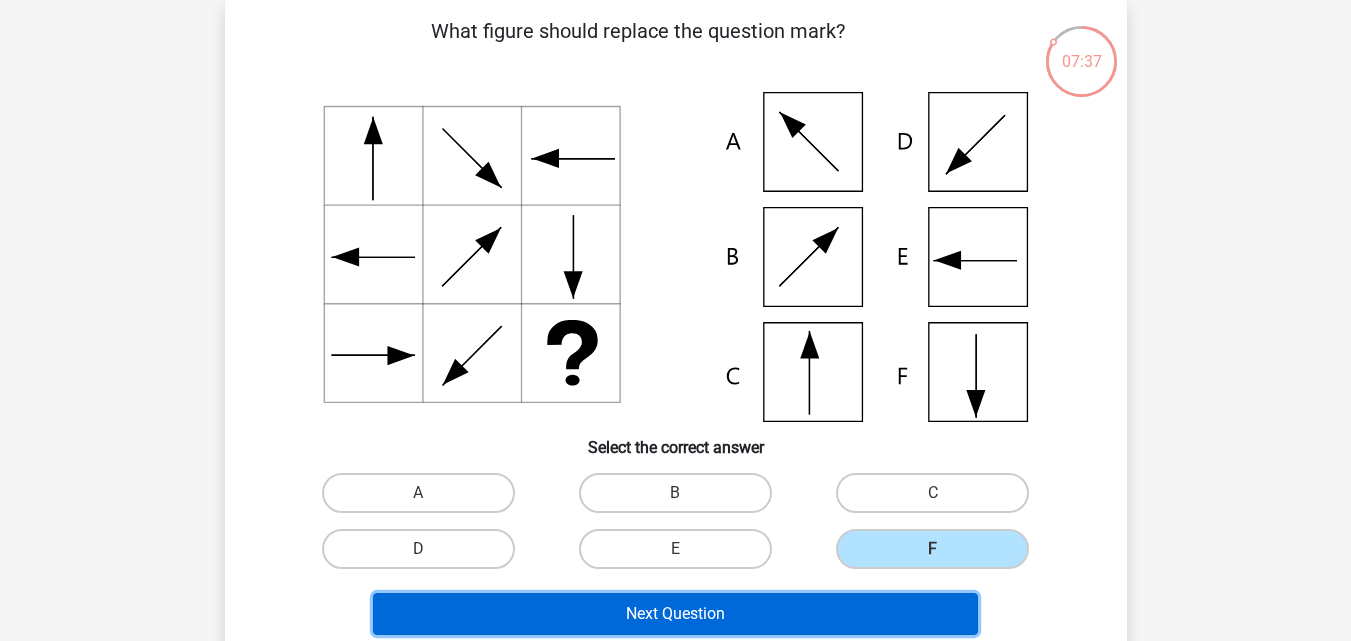 click on "Next Question" at bounding box center (675, 614) 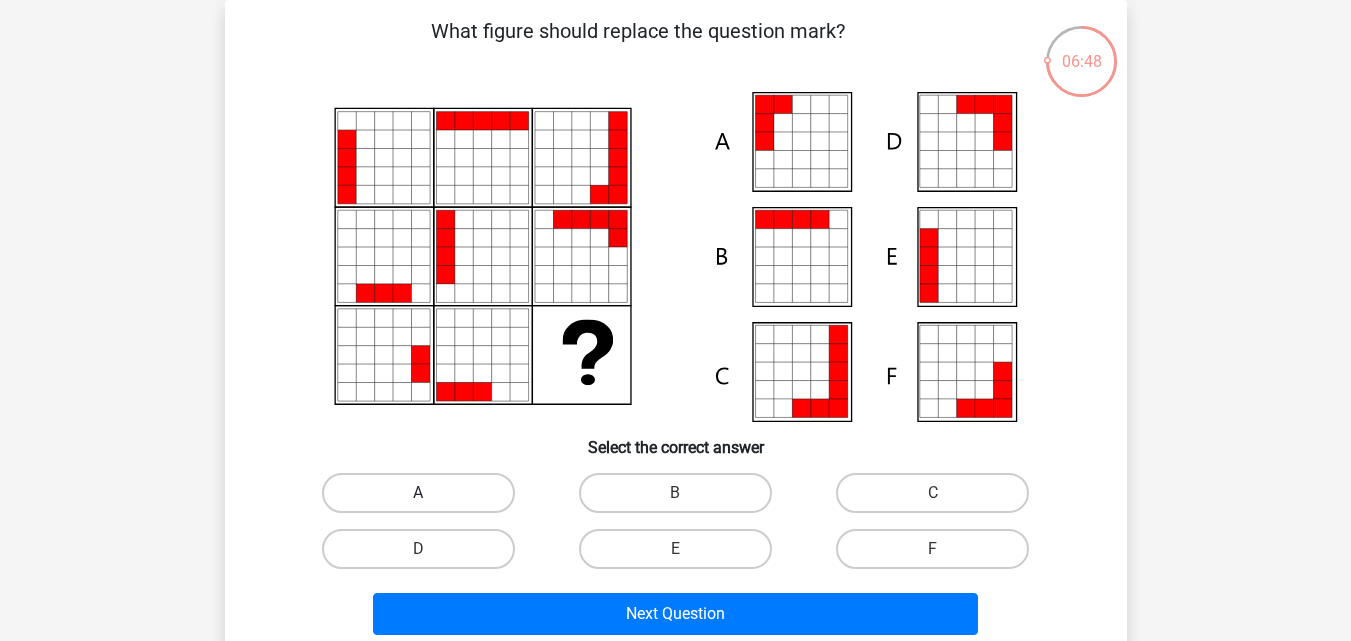 click on "A" at bounding box center [418, 493] 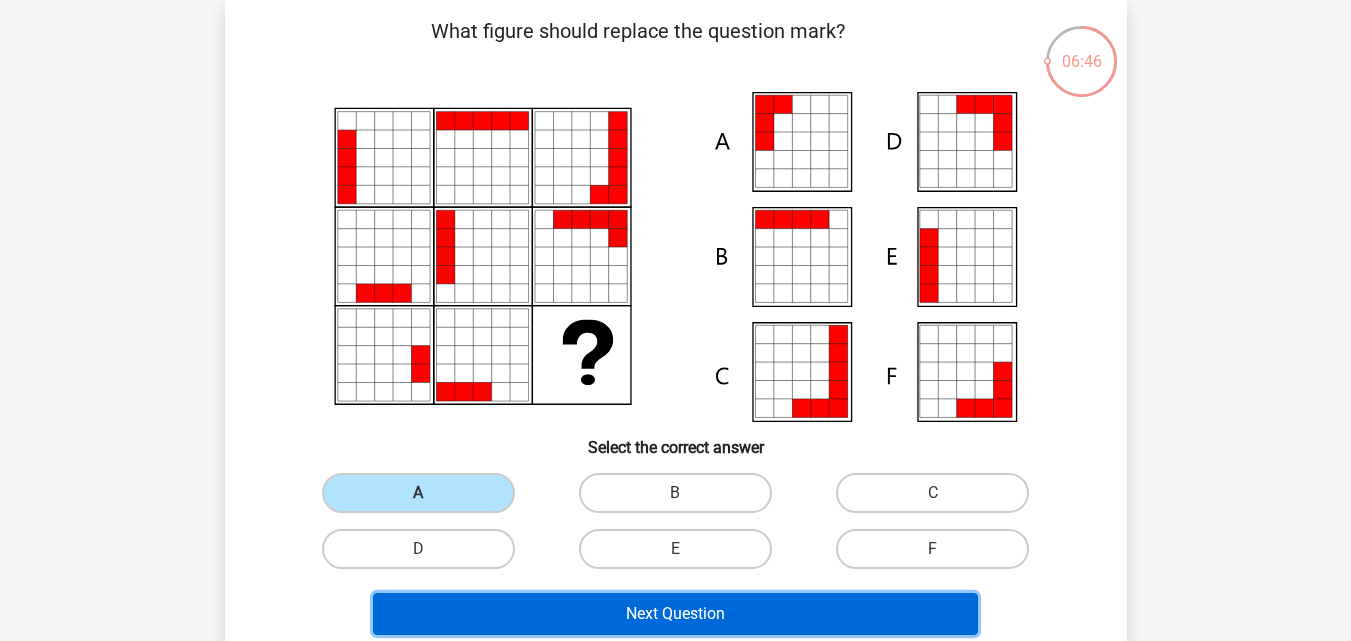 click on "Next Question" at bounding box center [675, 614] 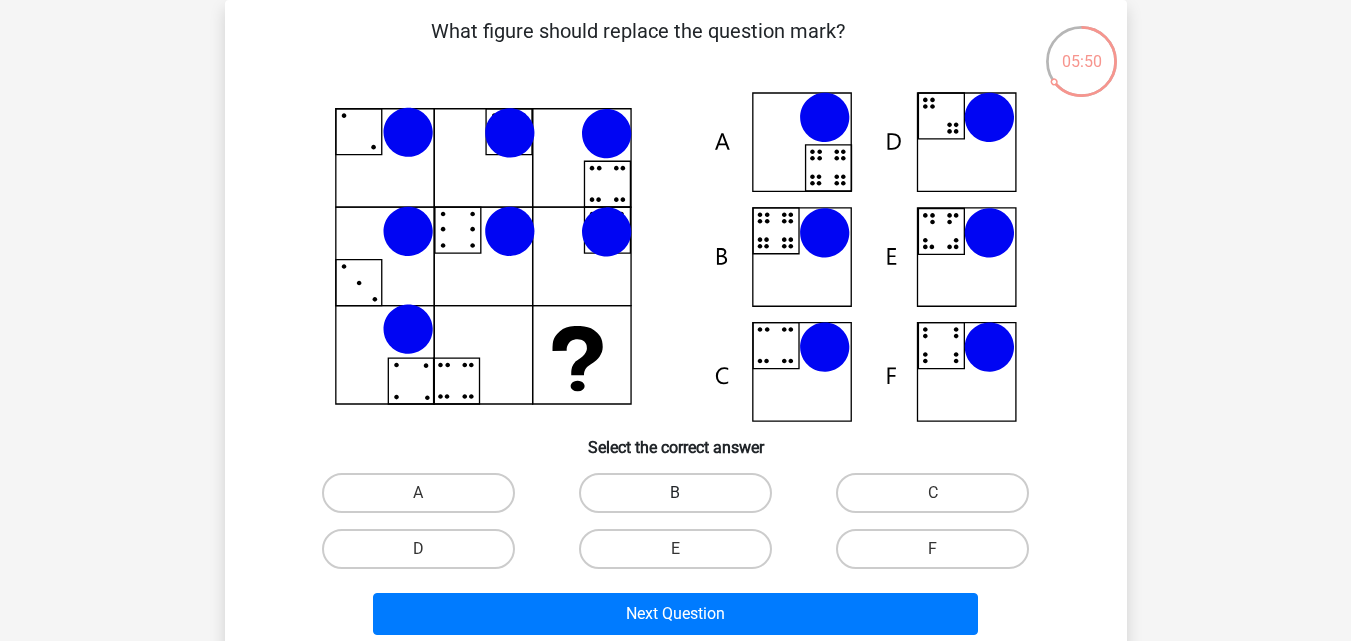 click on "B" at bounding box center [675, 493] 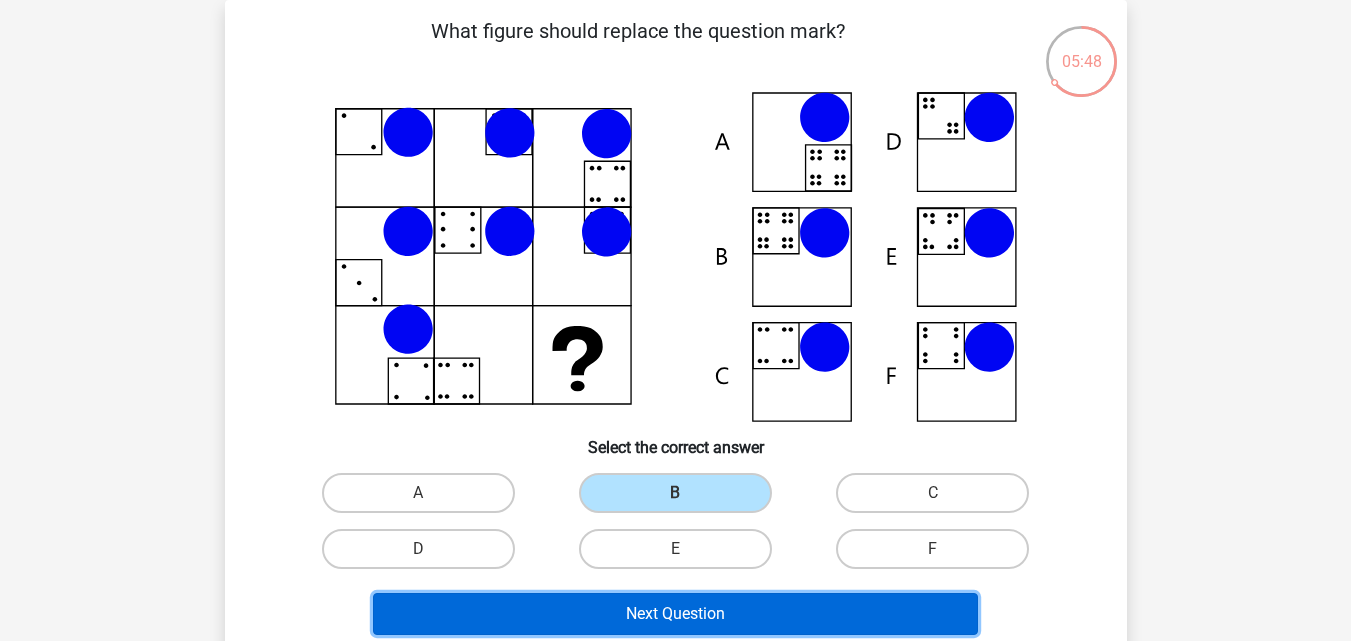 click on "Next Question" at bounding box center (675, 614) 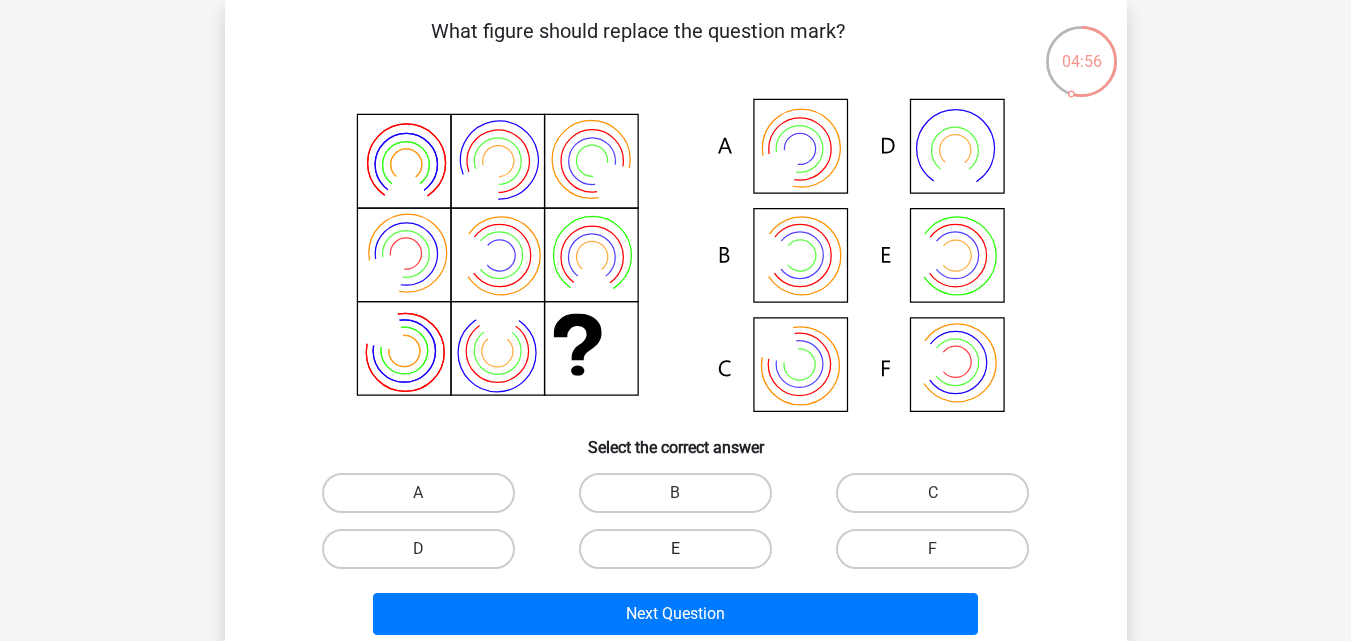 click on "E" at bounding box center (675, 549) 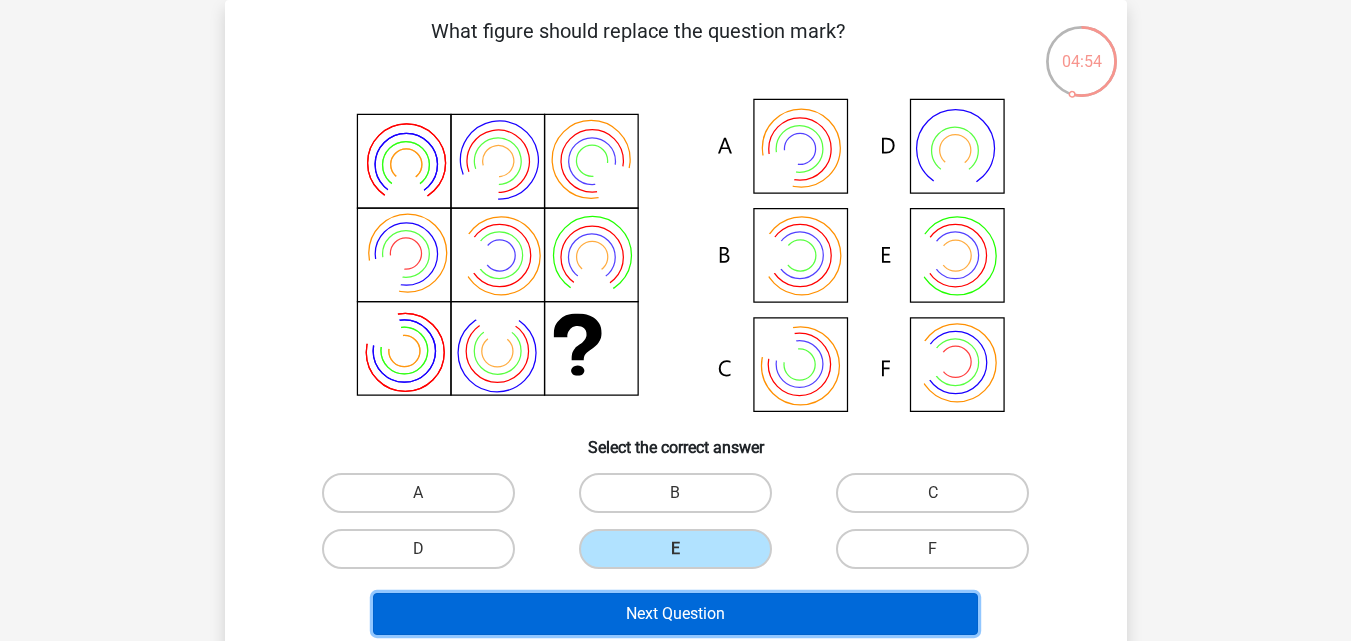 click on "Next Question" at bounding box center (675, 614) 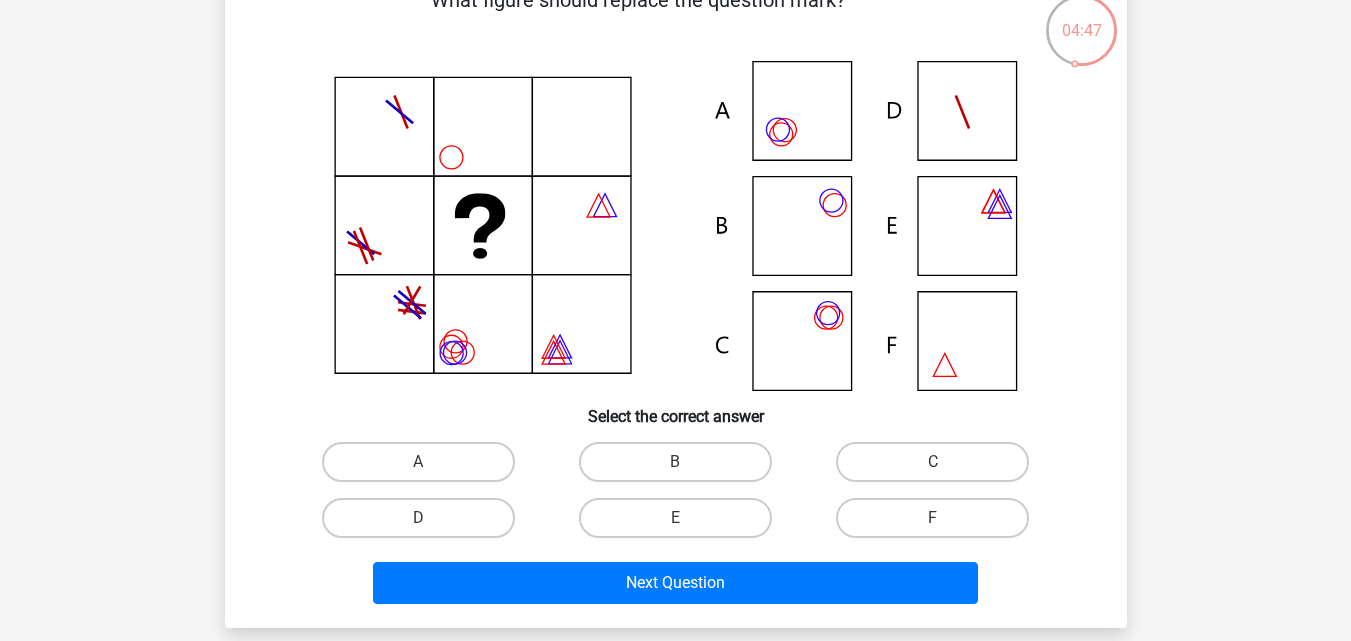 scroll, scrollTop: 110, scrollLeft: 0, axis: vertical 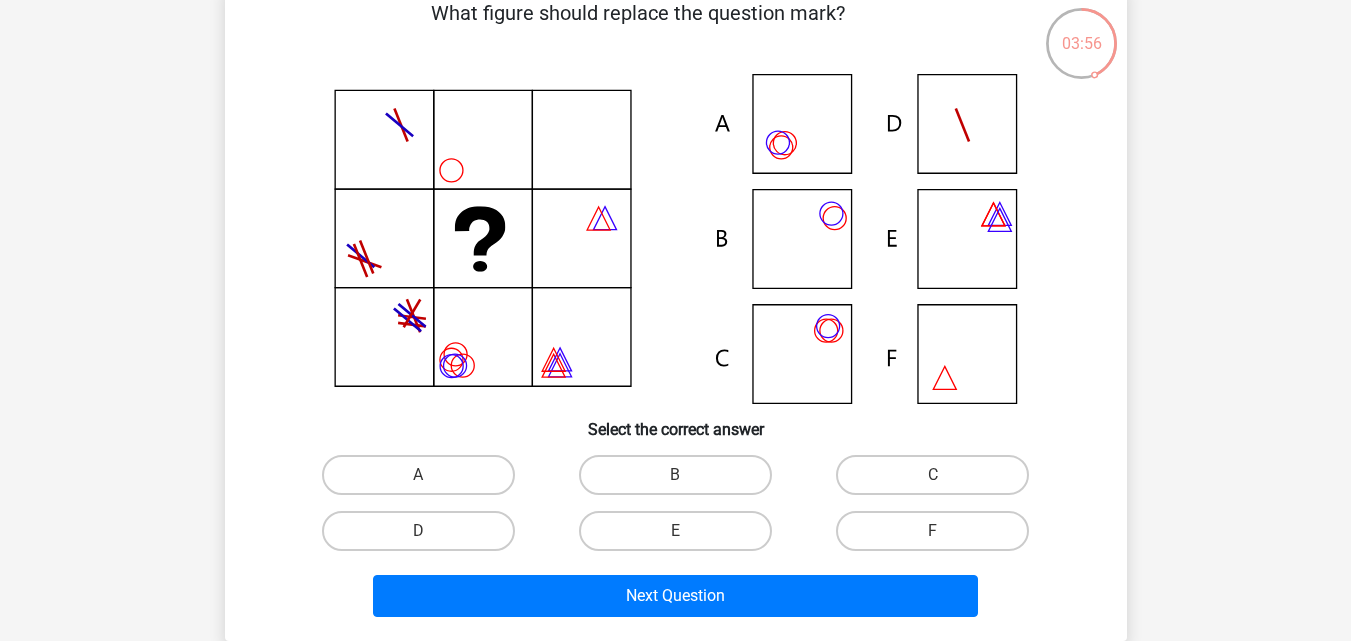 click on "C" at bounding box center (939, 481) 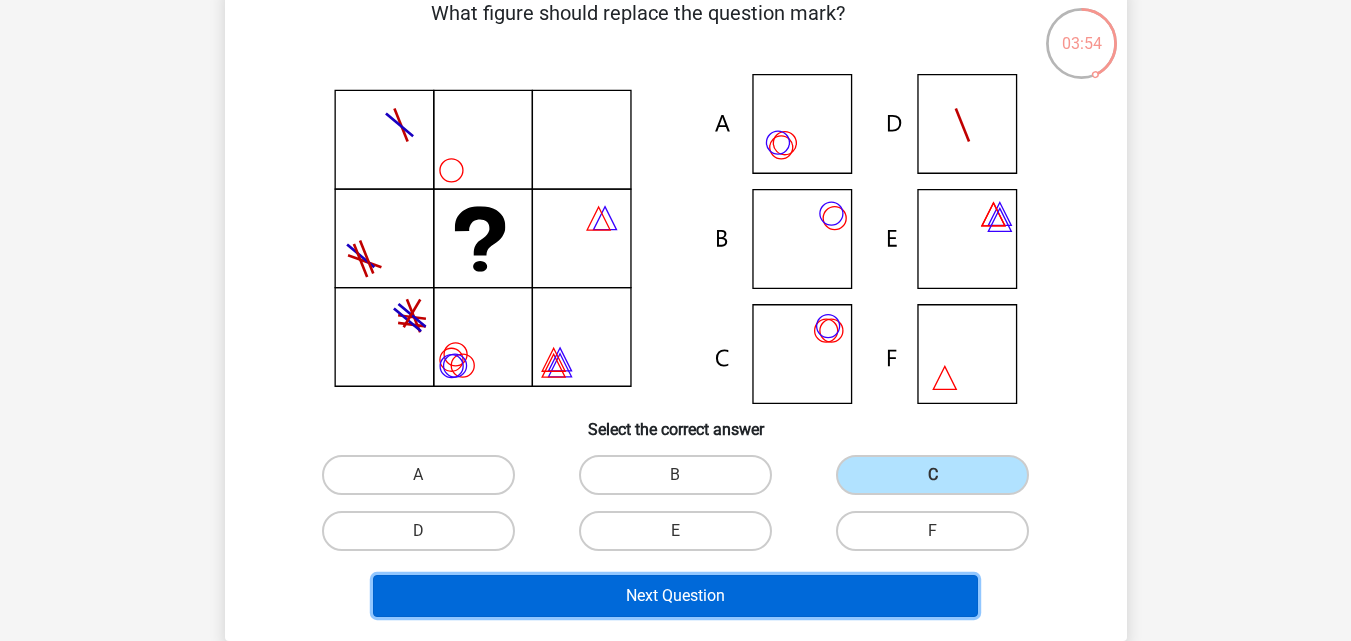click on "Next Question" at bounding box center [675, 596] 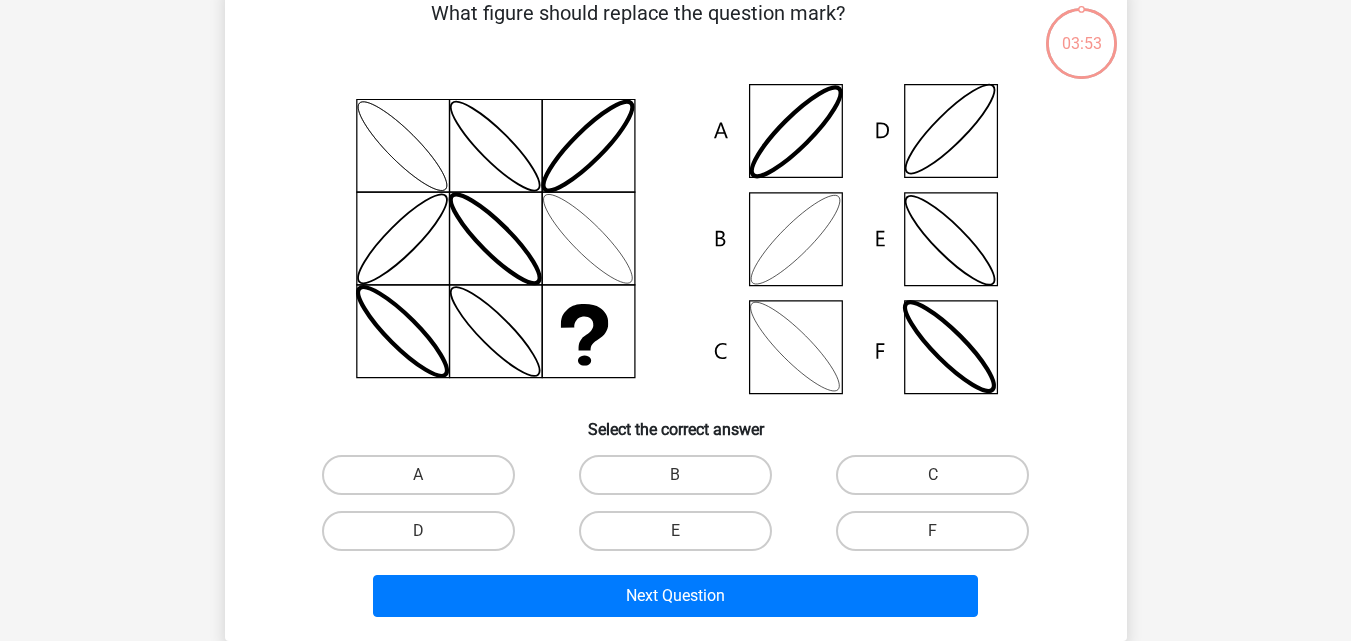 scroll, scrollTop: 92, scrollLeft: 0, axis: vertical 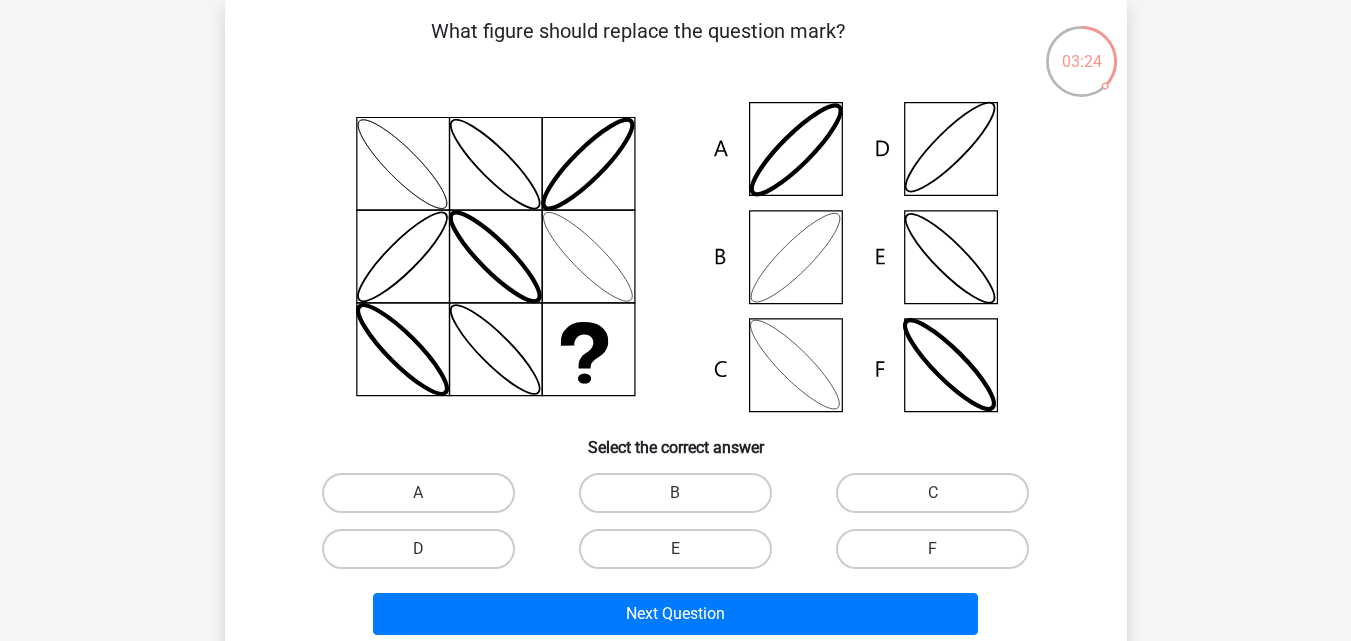 click on "B" at bounding box center (681, 499) 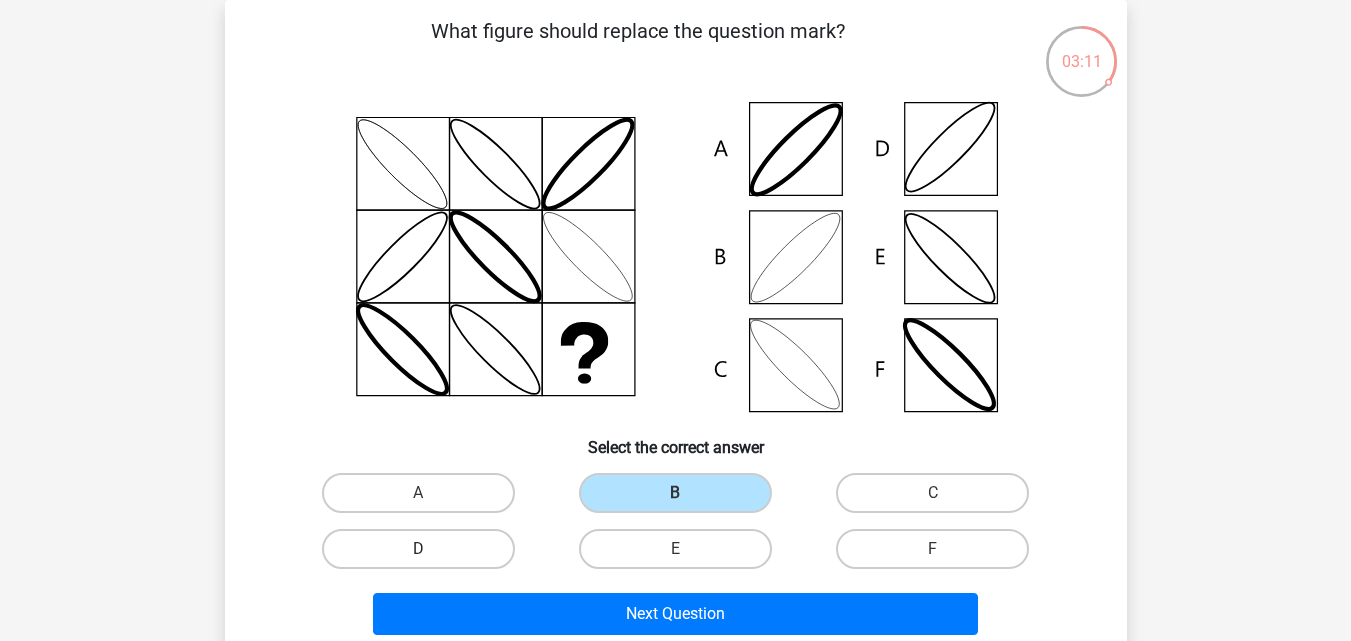 click on "D" at bounding box center (418, 549) 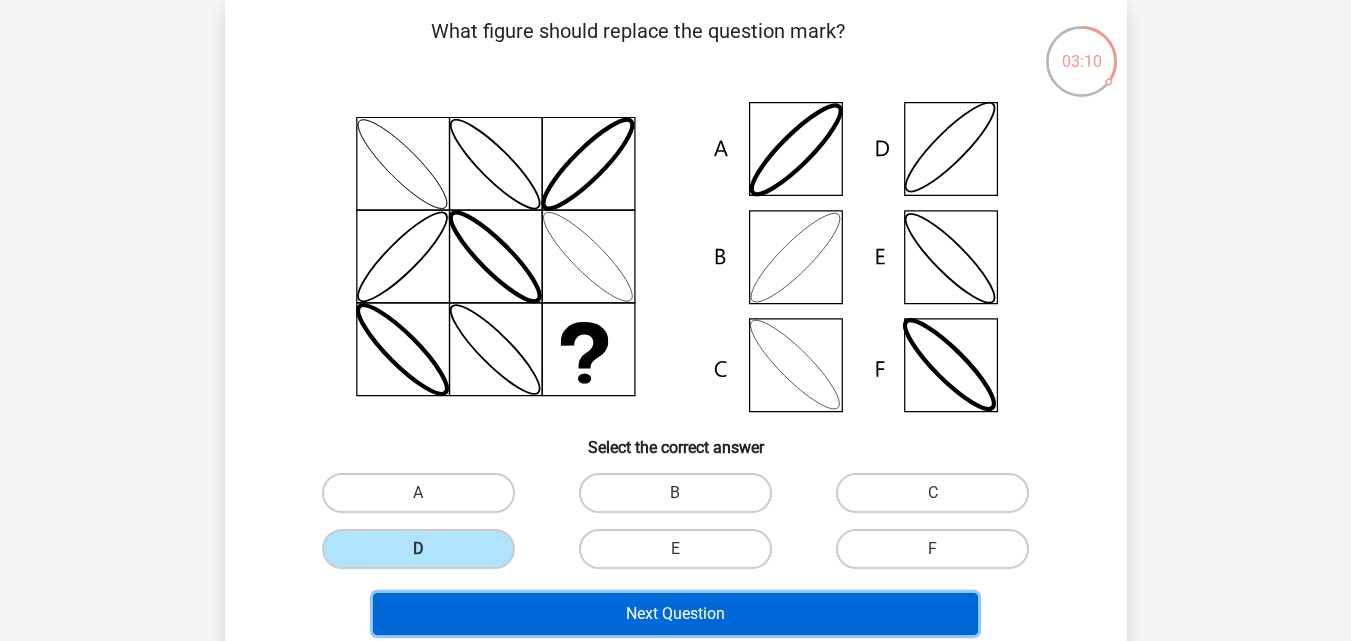 click on "Next Question" at bounding box center [675, 614] 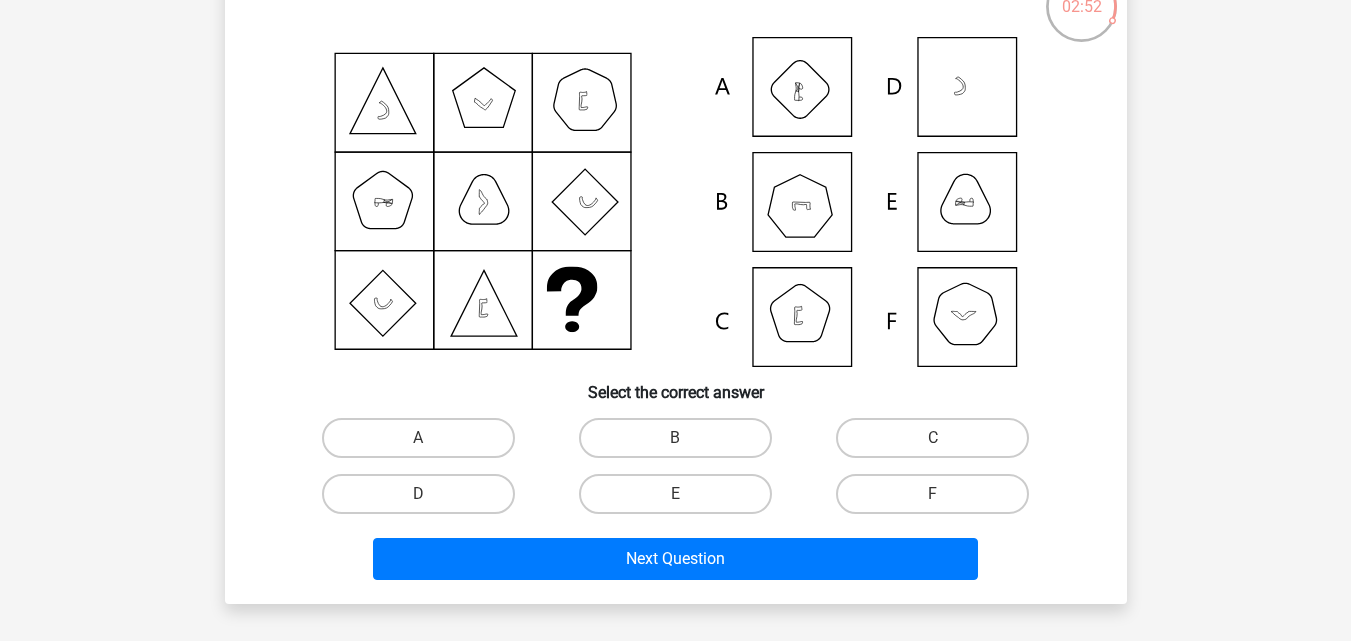 scroll, scrollTop: 149, scrollLeft: 0, axis: vertical 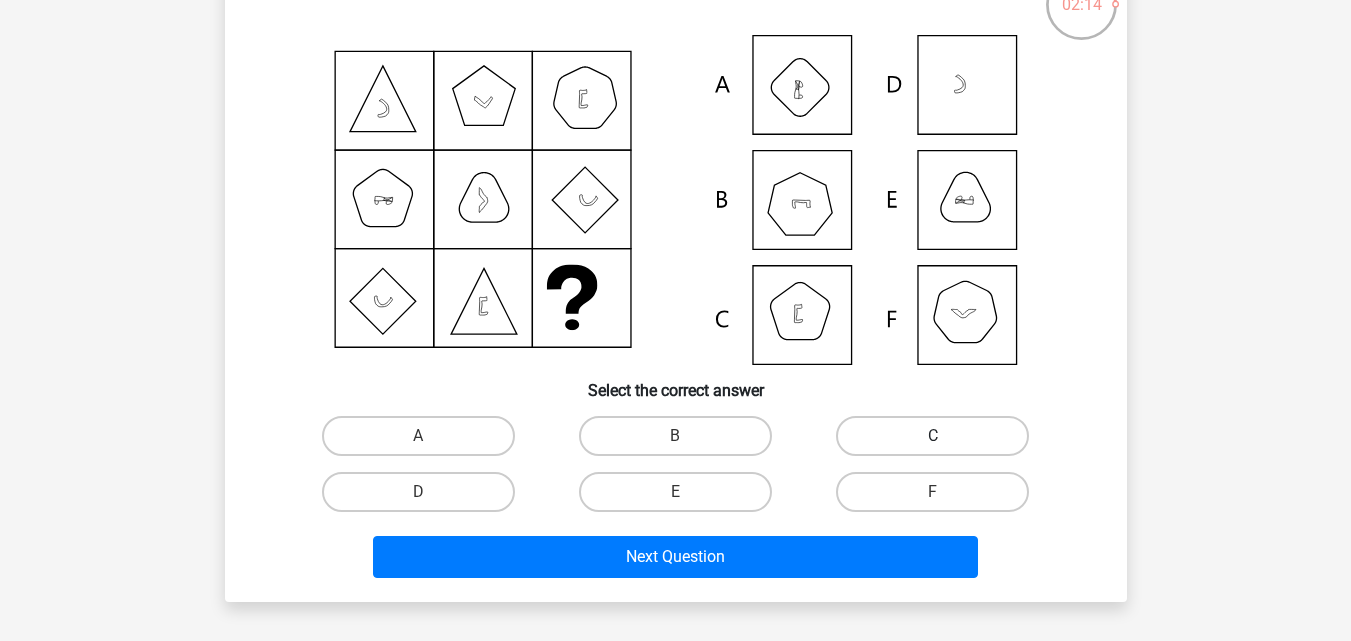 click on "C" at bounding box center (932, 436) 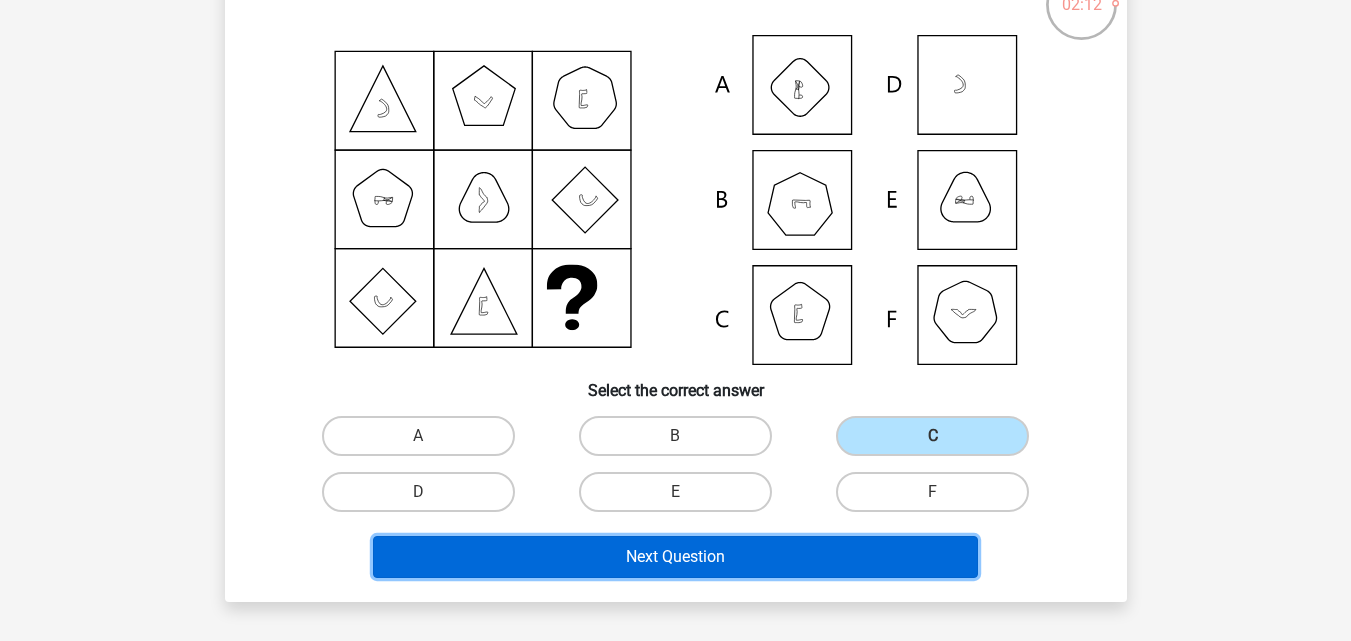 click on "Next Question" at bounding box center (675, 557) 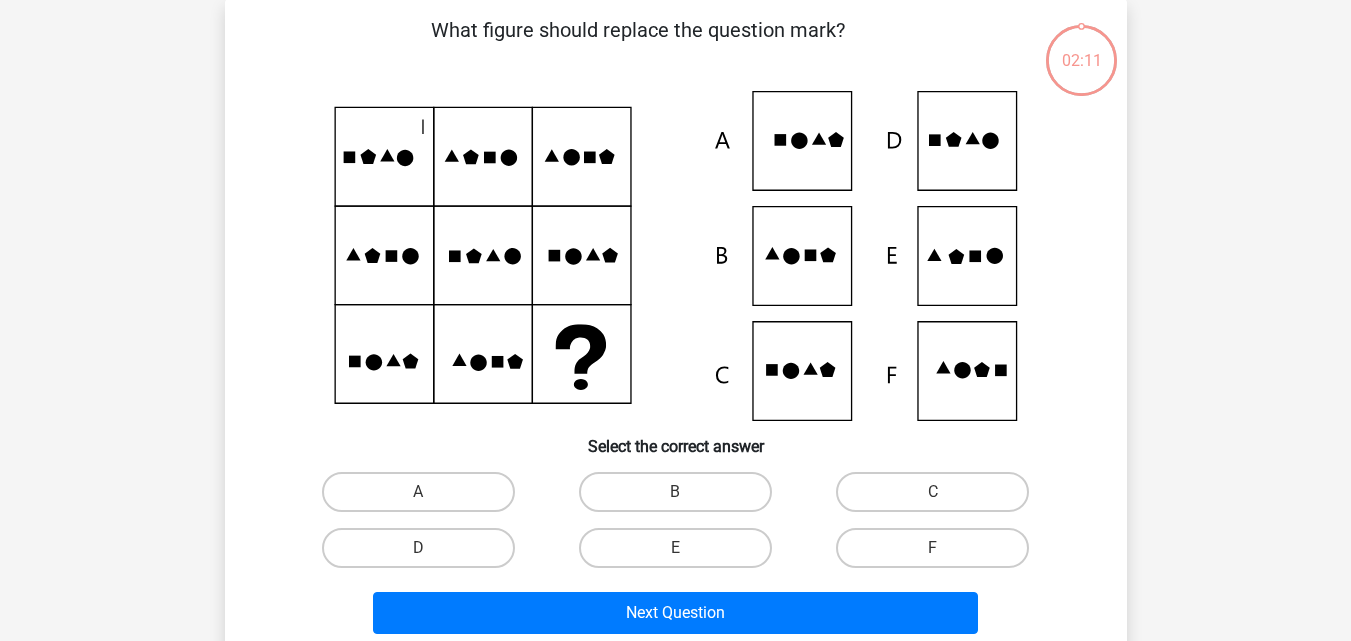 scroll, scrollTop: 92, scrollLeft: 0, axis: vertical 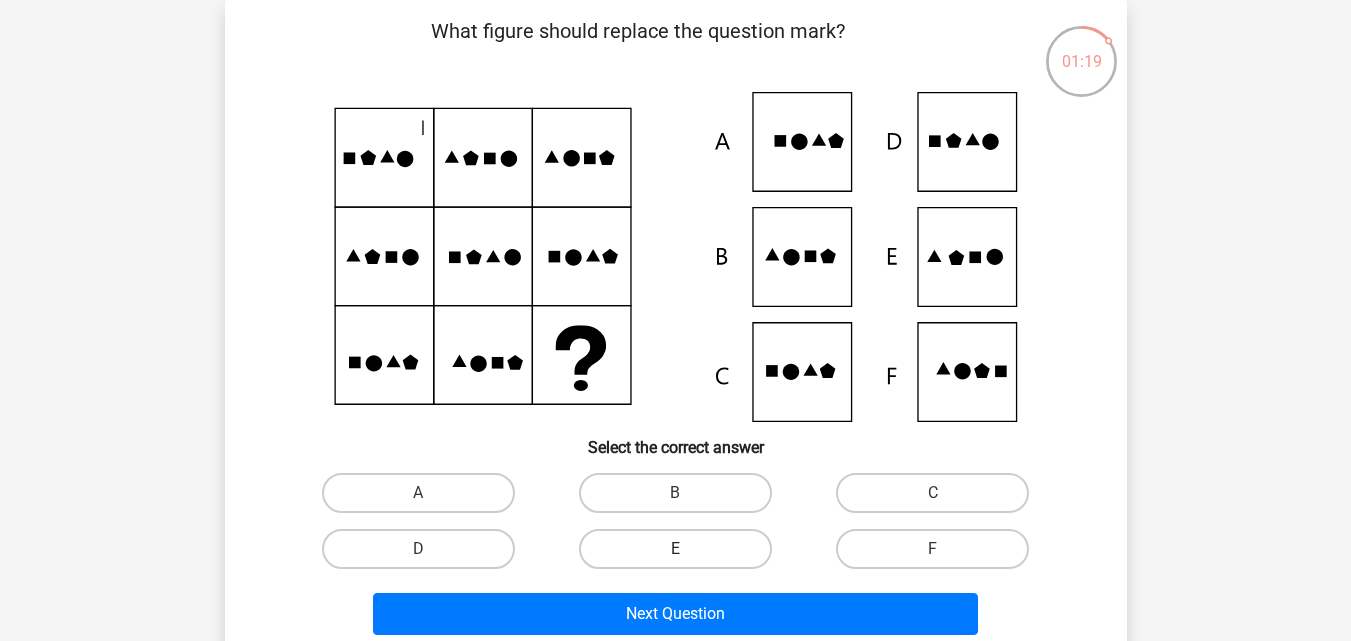 click on "E" at bounding box center (675, 549) 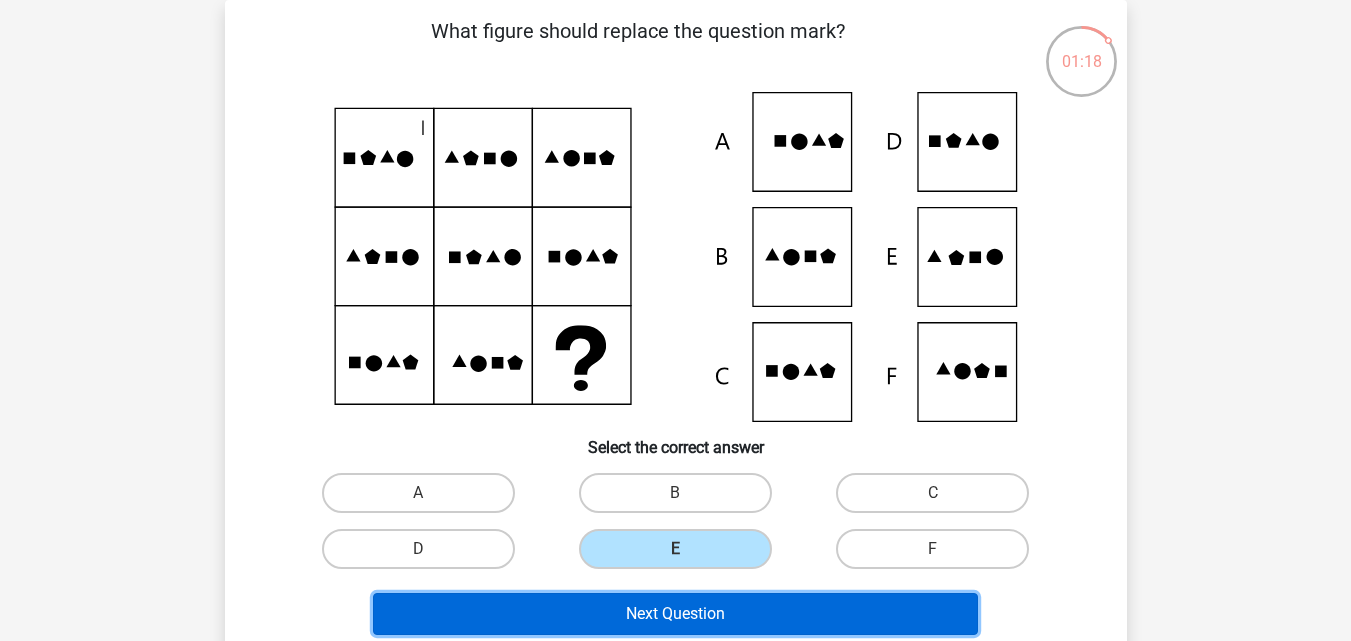 click on "Next Question" at bounding box center [675, 614] 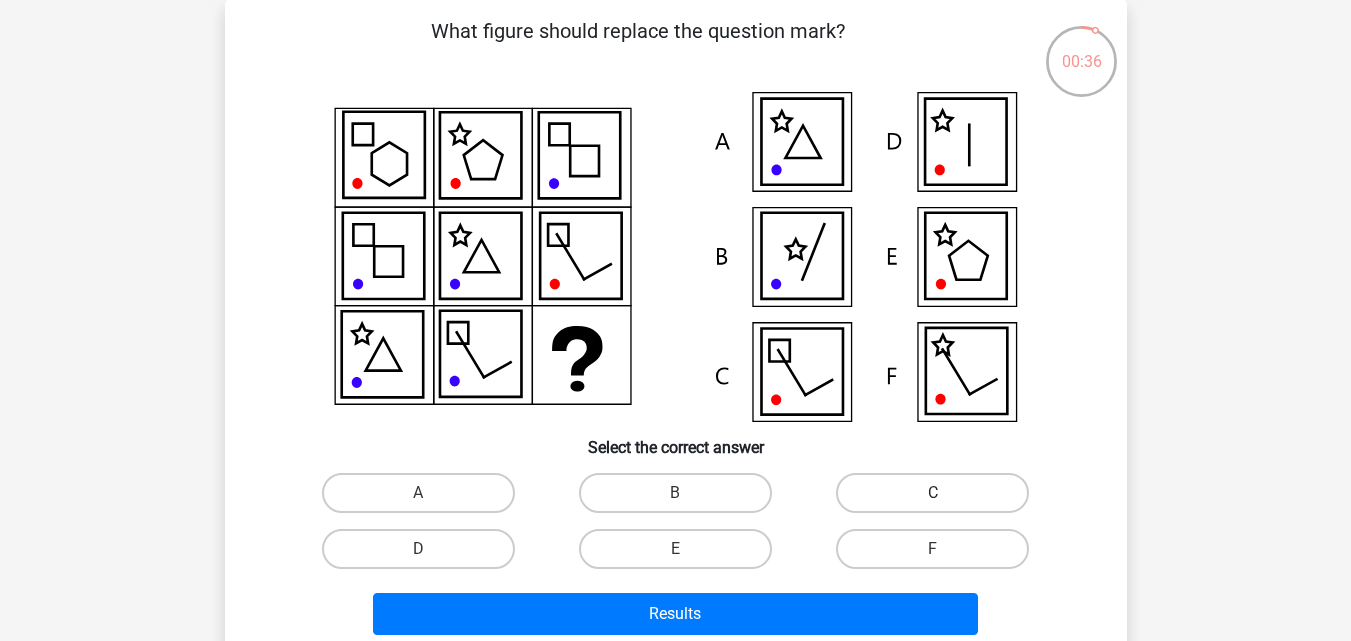 click on "C" at bounding box center [932, 493] 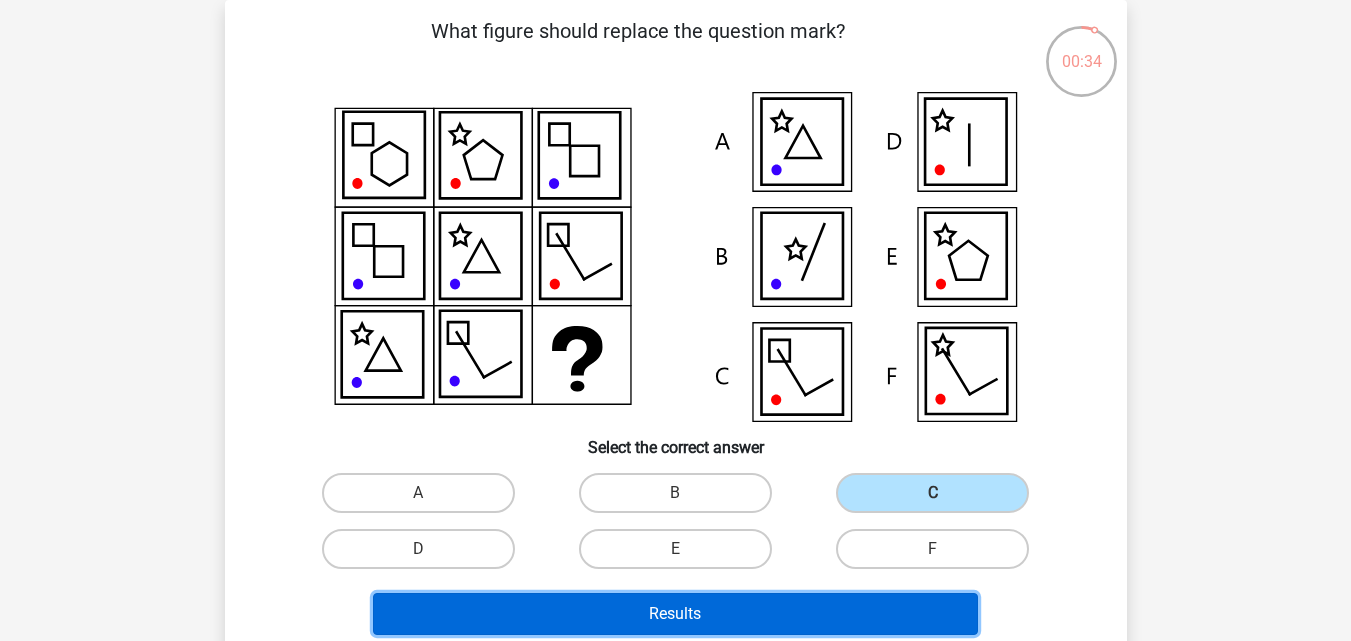 click on "Results" at bounding box center [675, 614] 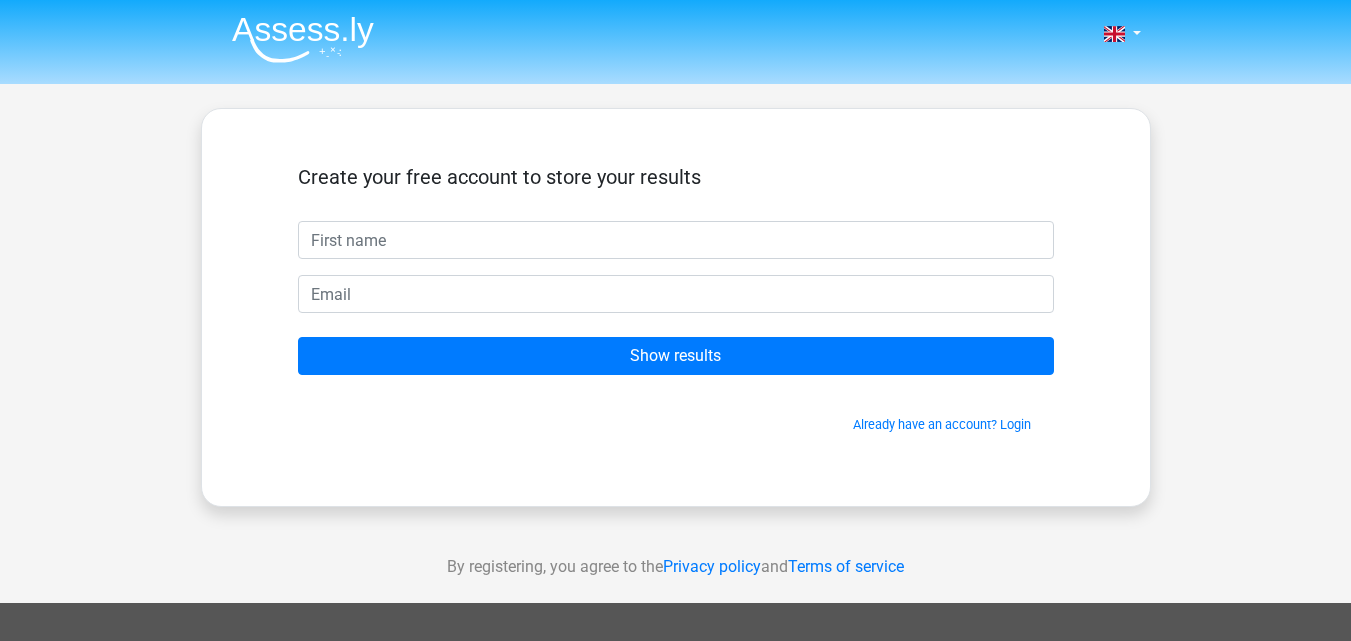 scroll, scrollTop: 0, scrollLeft: 0, axis: both 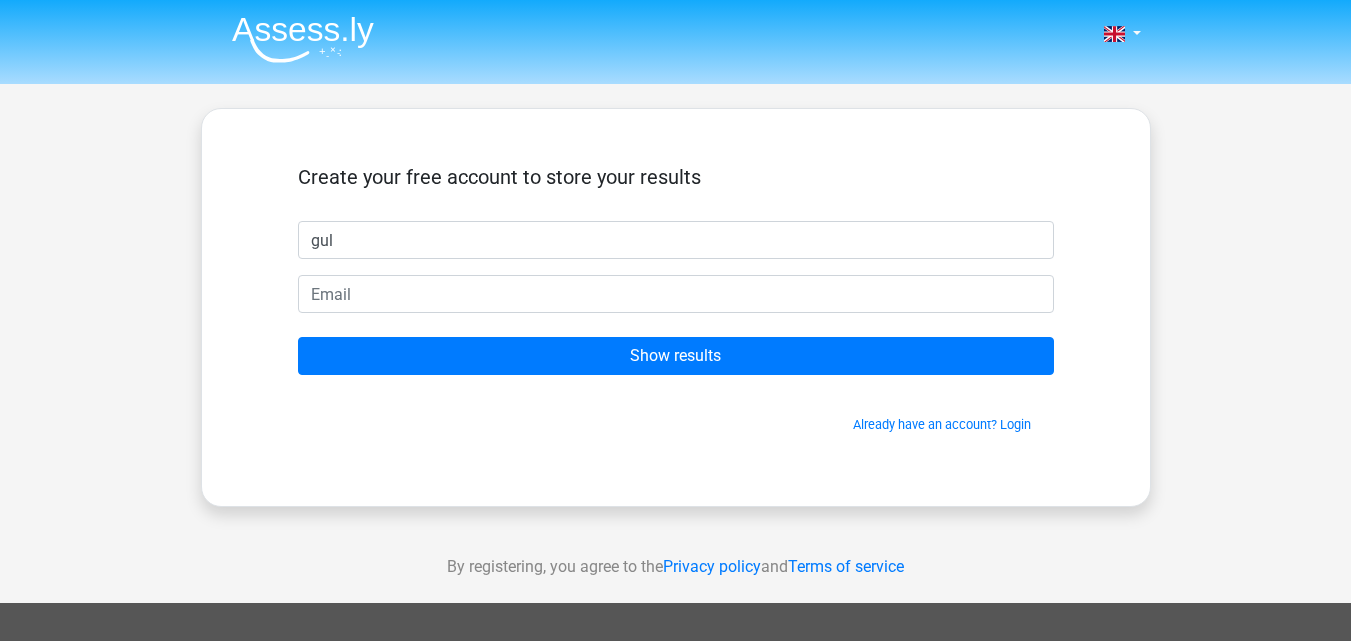 type on "gul" 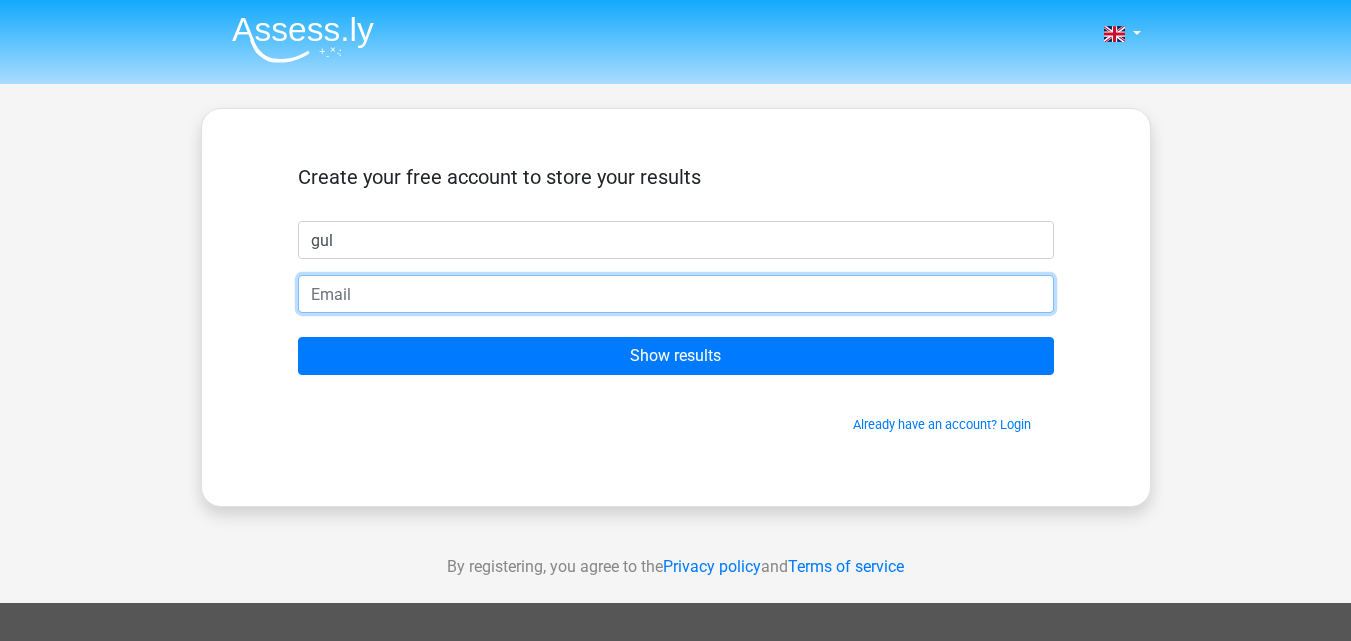 click at bounding box center [676, 294] 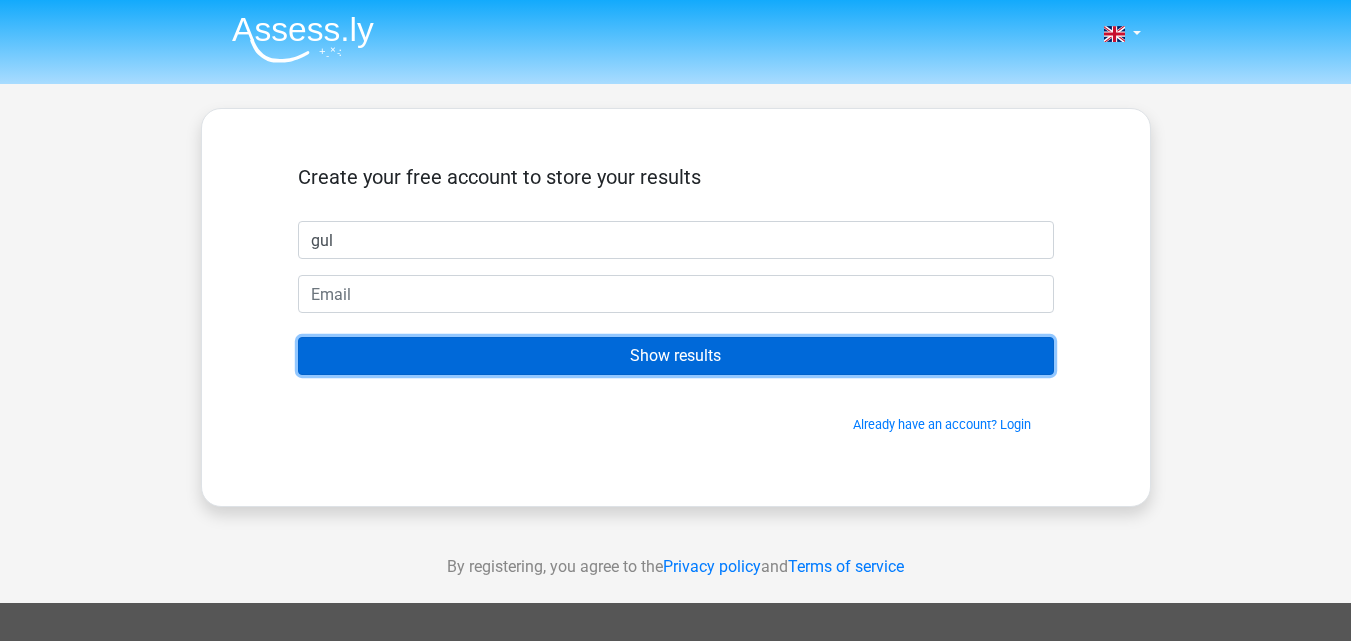 click on "Show results" at bounding box center [676, 356] 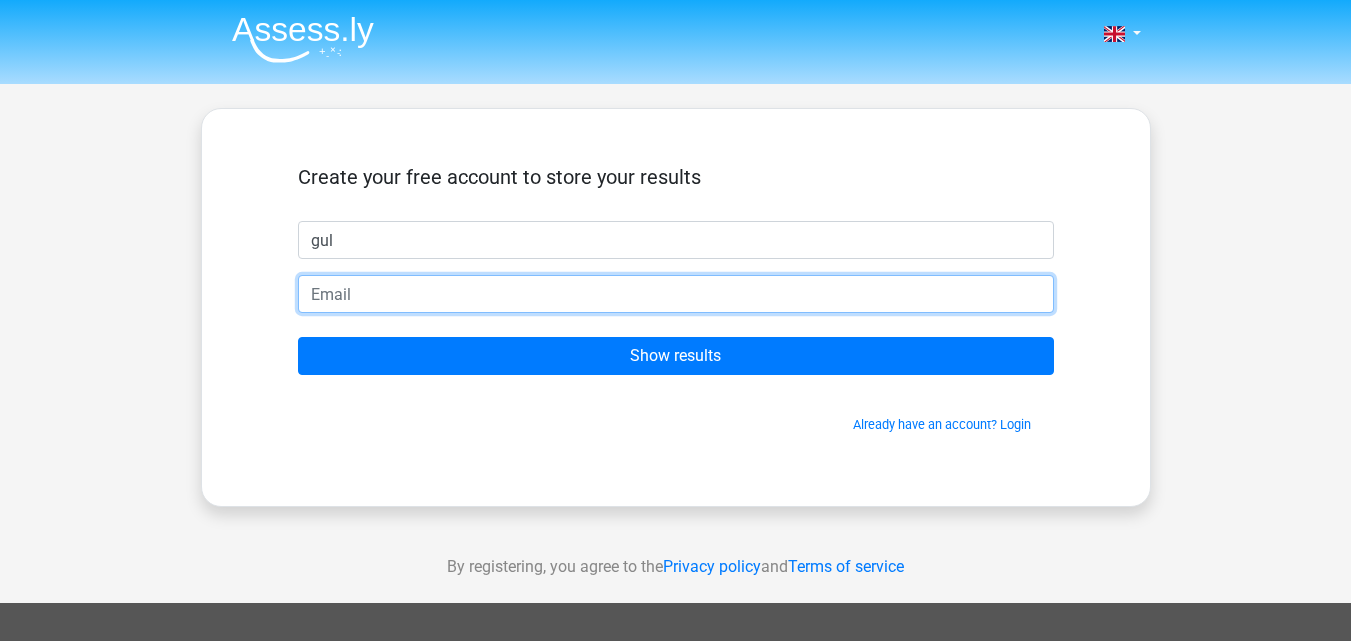 click at bounding box center [676, 294] 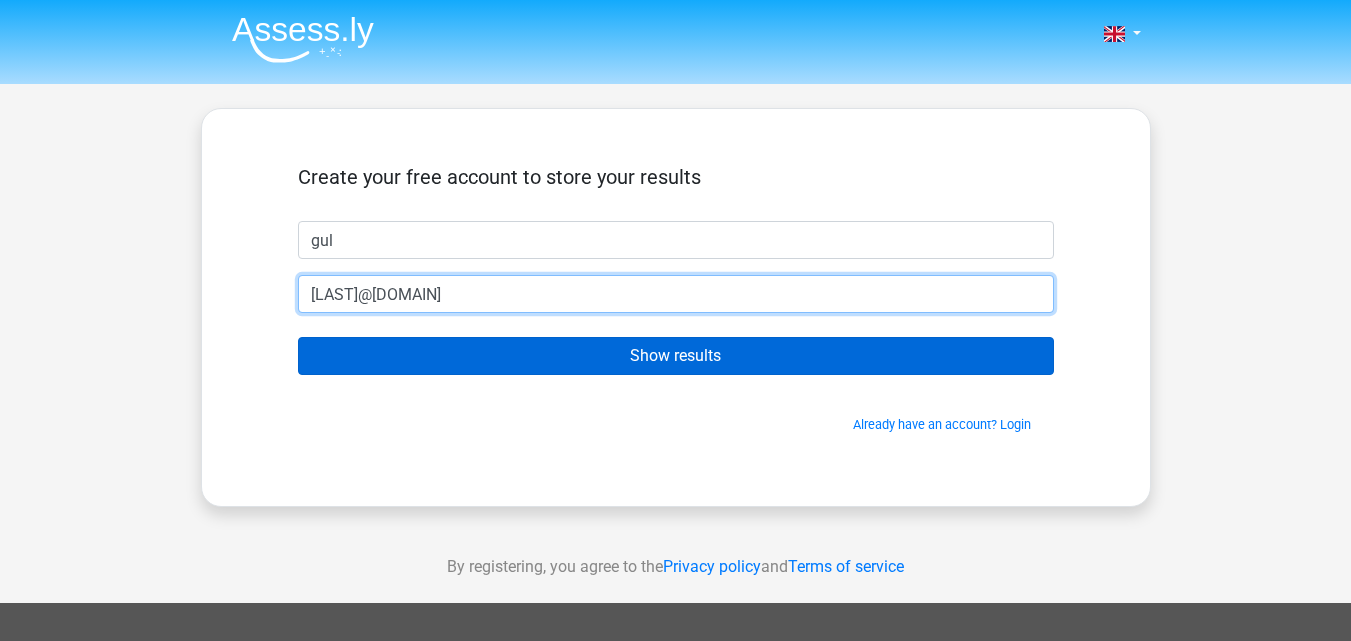 type on "[EMAIL]" 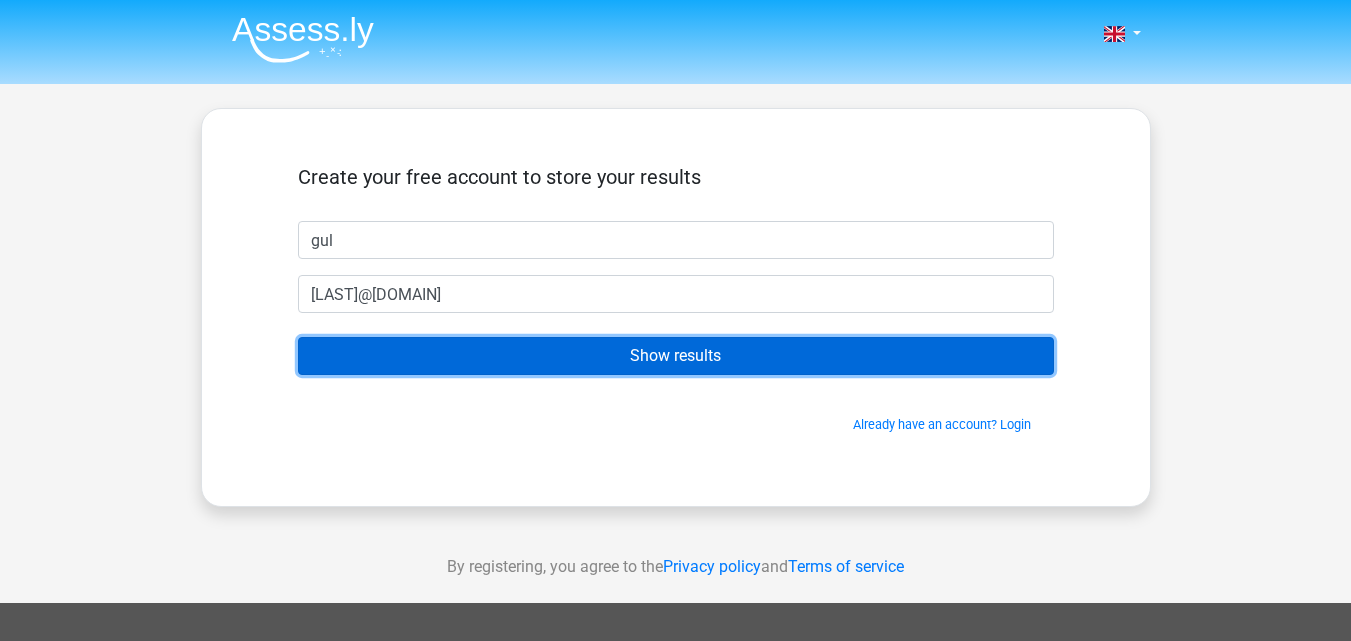 click on "Show results" at bounding box center [676, 356] 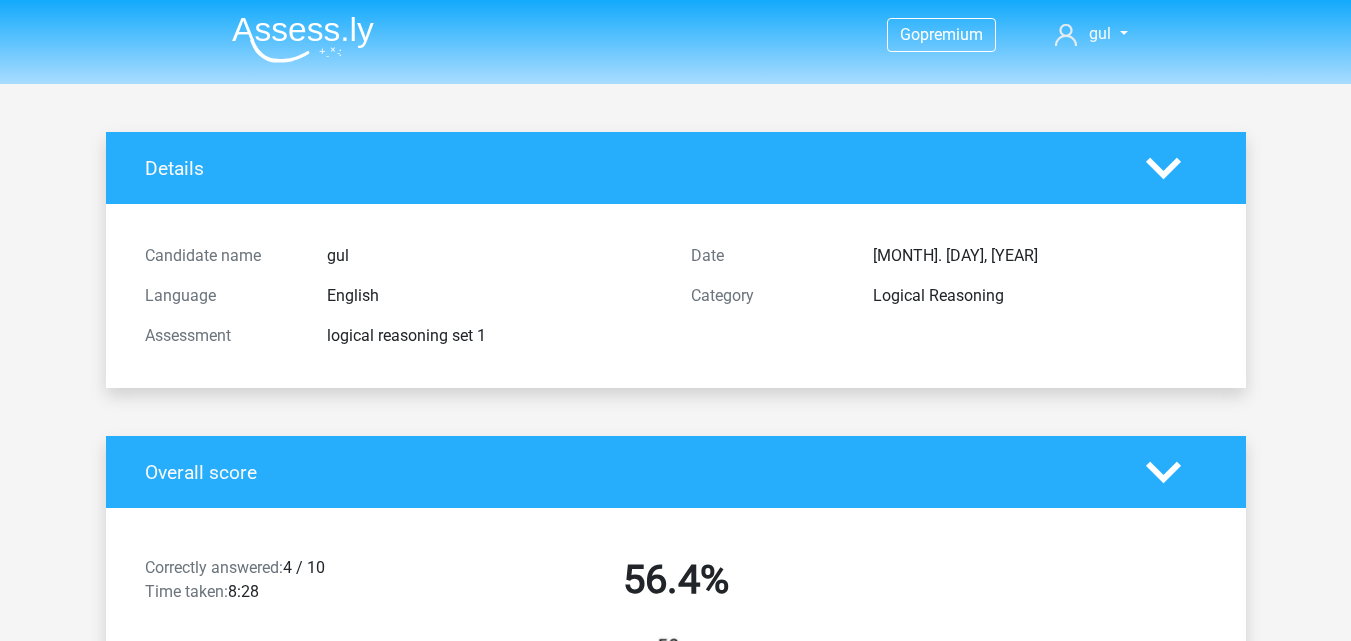 scroll, scrollTop: 0, scrollLeft: 0, axis: both 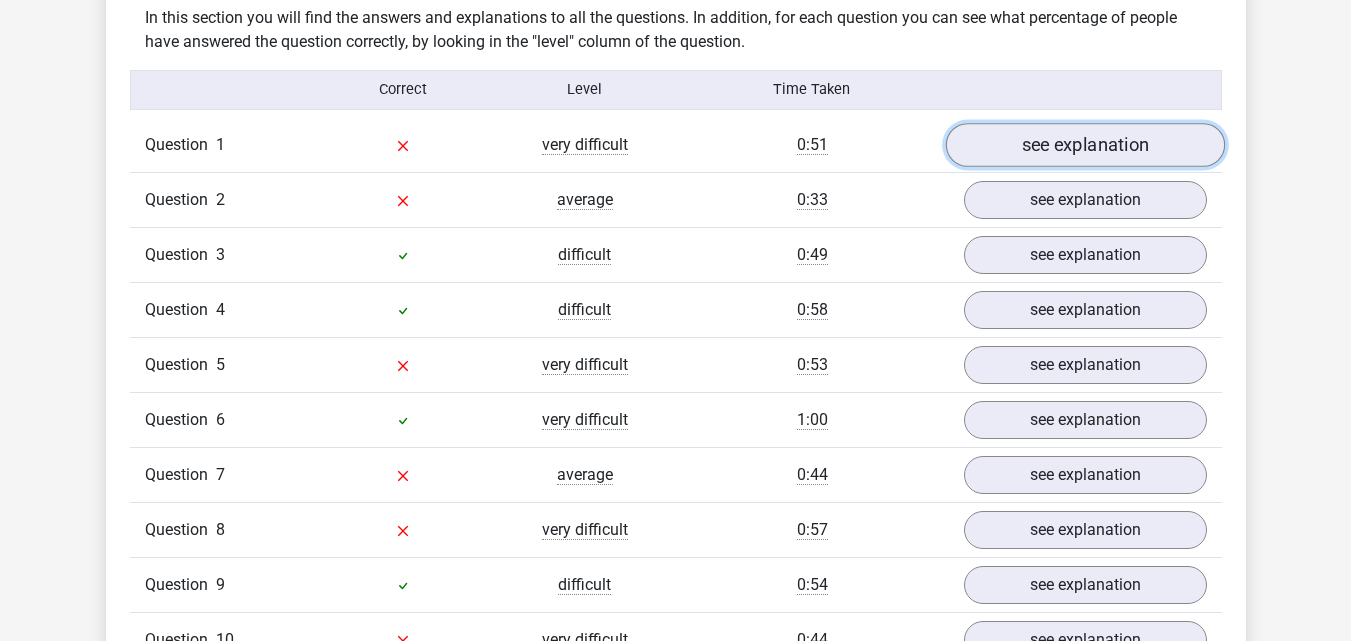 click on "see explanation" at bounding box center (1084, 145) 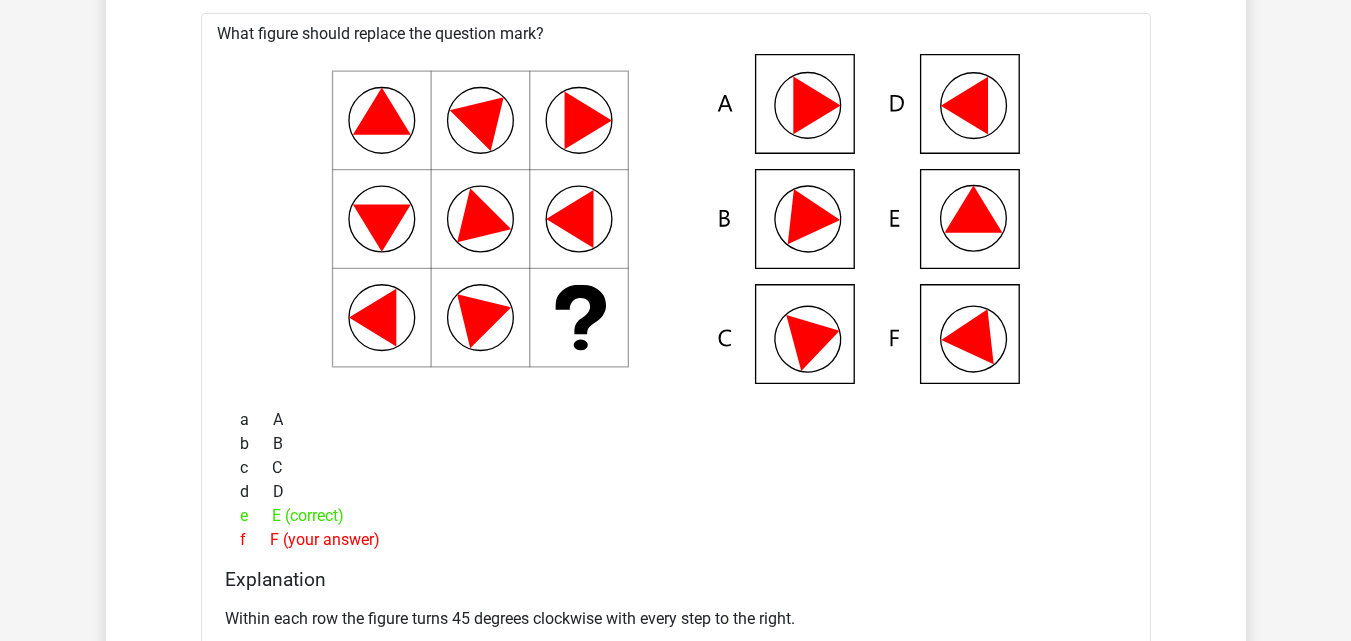 scroll, scrollTop: 1738, scrollLeft: 0, axis: vertical 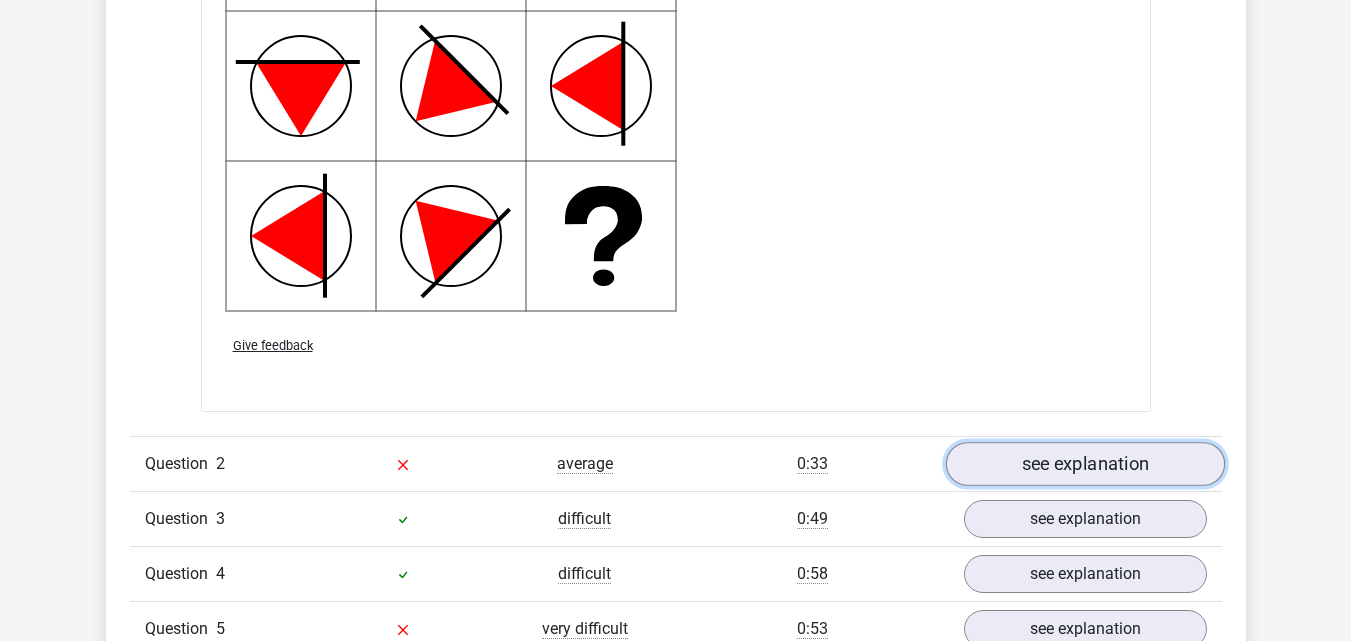 click on "see explanation" at bounding box center (1084, 464) 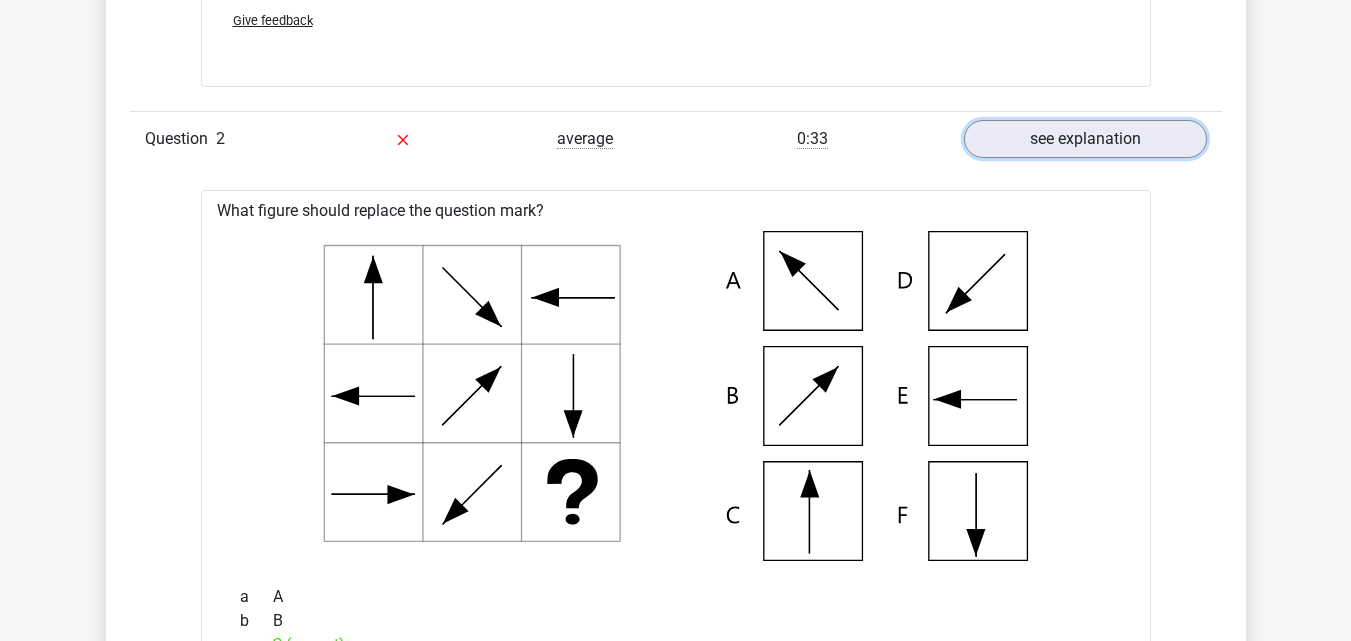 scroll, scrollTop: 3000, scrollLeft: 0, axis: vertical 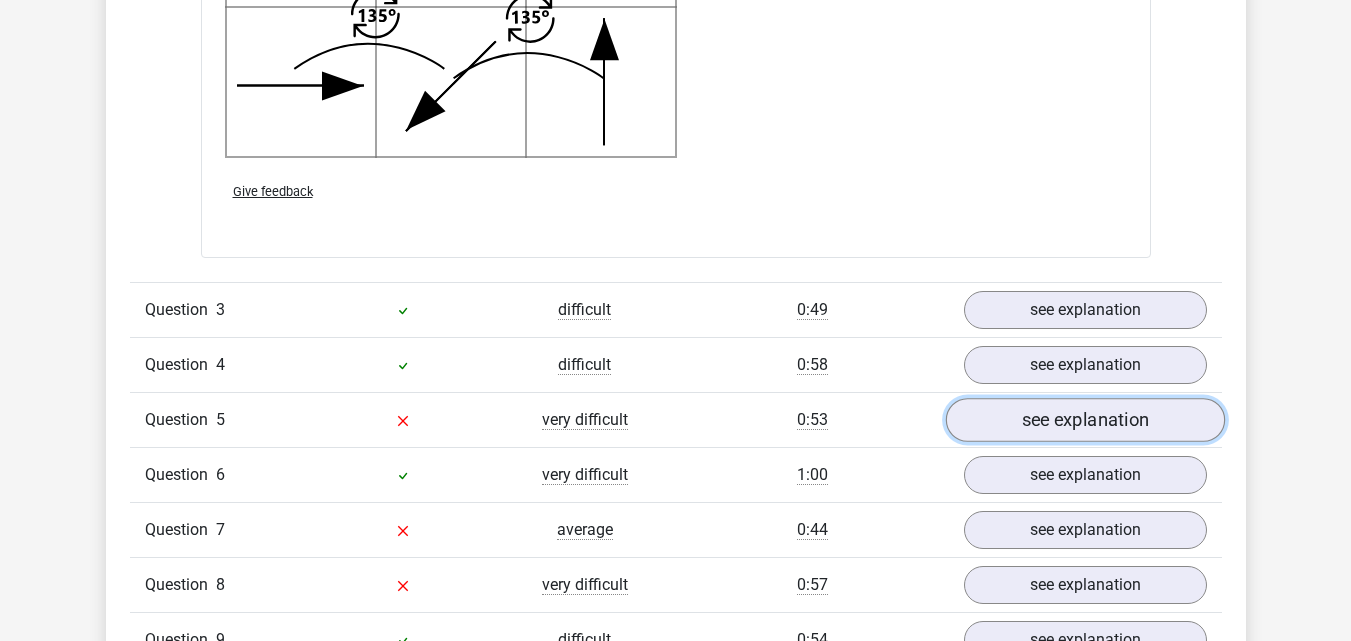 click on "see explanation" at bounding box center (1084, 421) 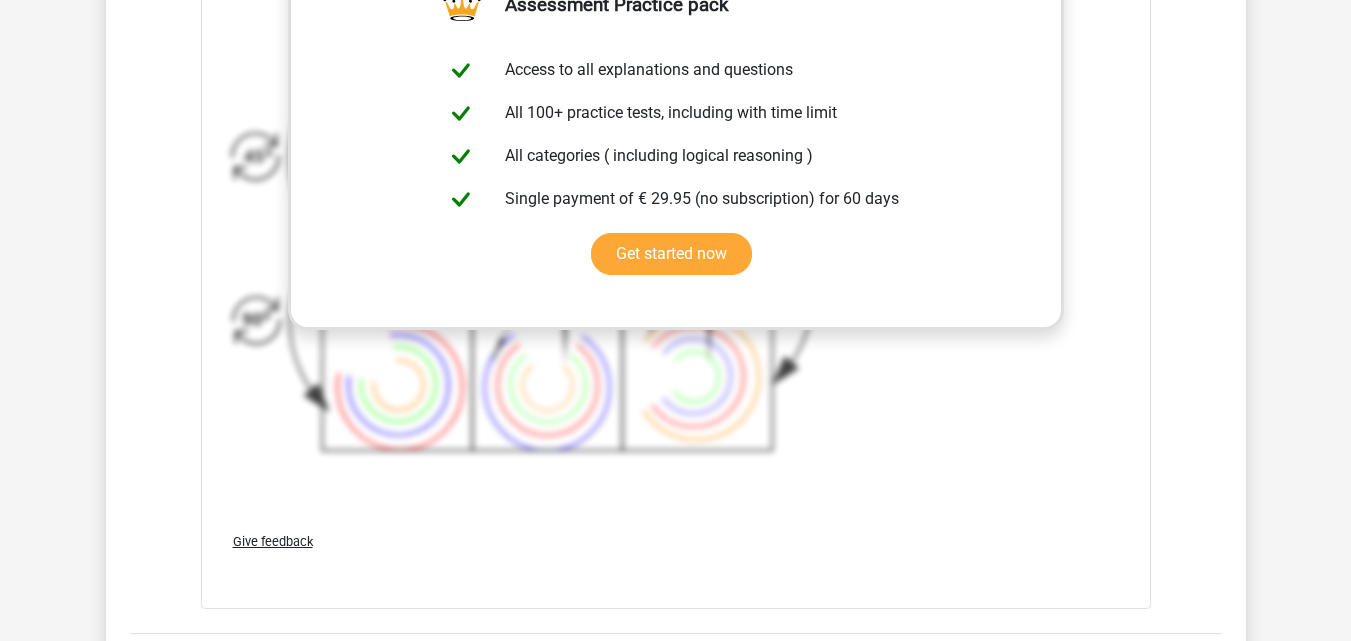 scroll, scrollTop: 5030, scrollLeft: 0, axis: vertical 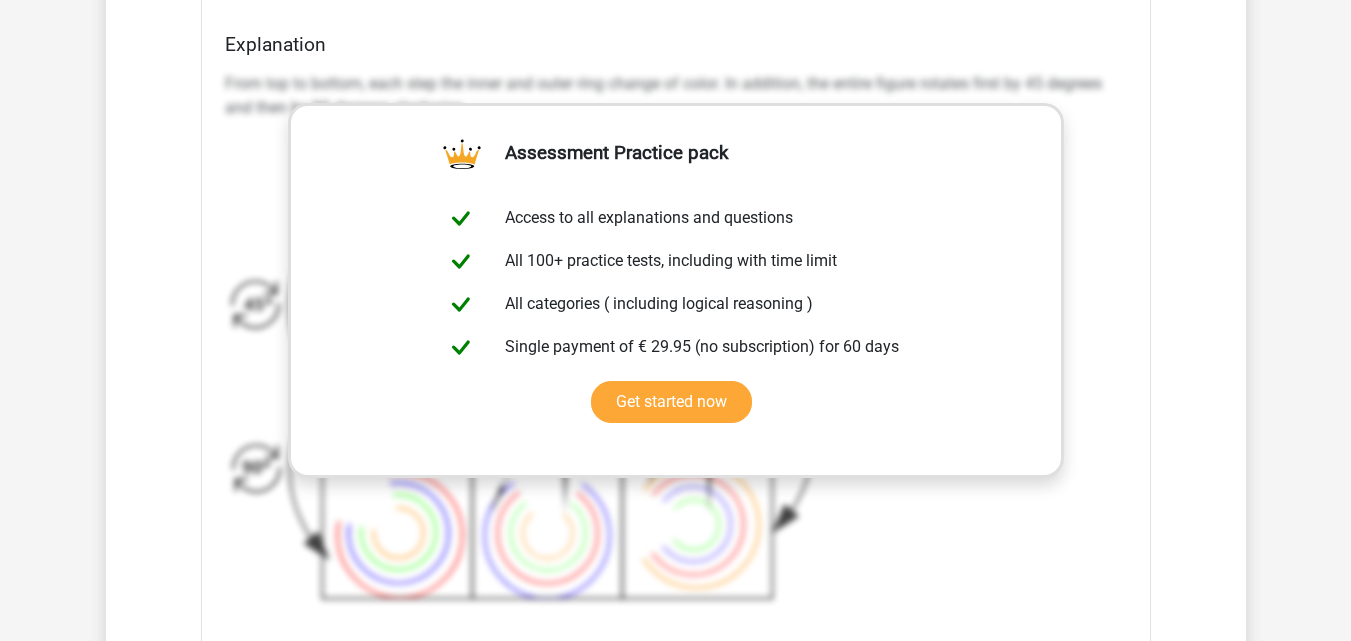 click on "Question
1
very difficult
[TIME]
see explanation
What figure should replace the question mark?" at bounding box center (676, -1146) 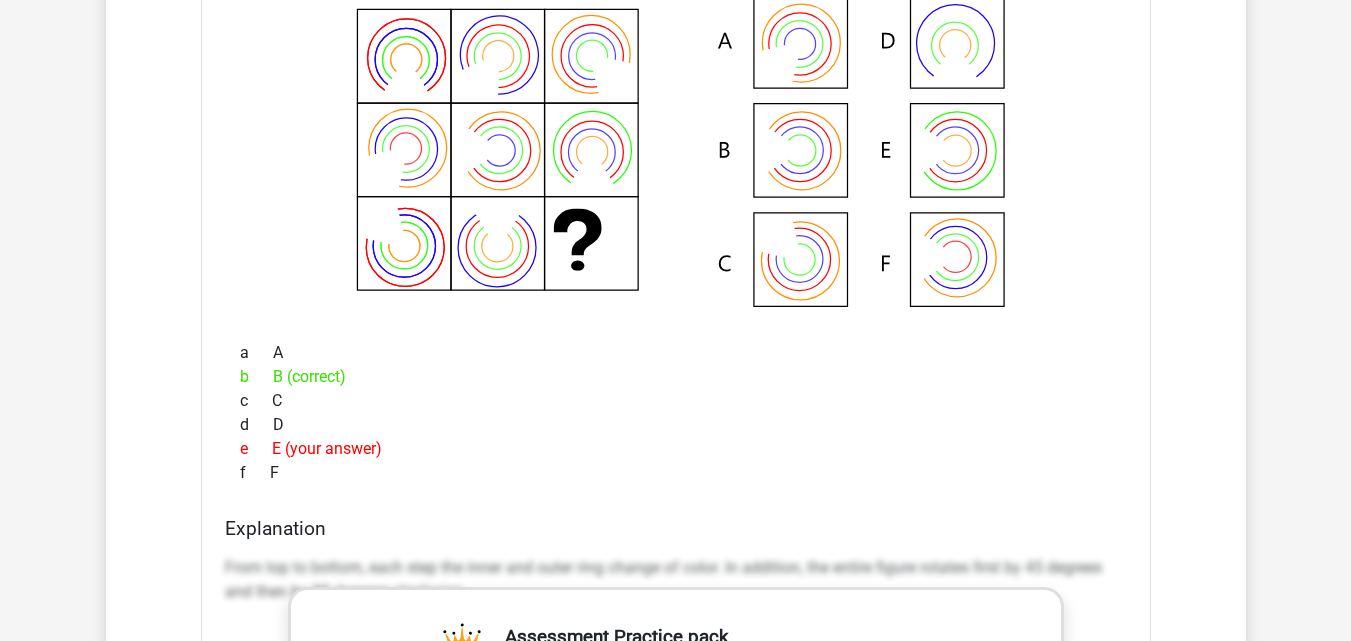 scroll, scrollTop: 4532, scrollLeft: 0, axis: vertical 